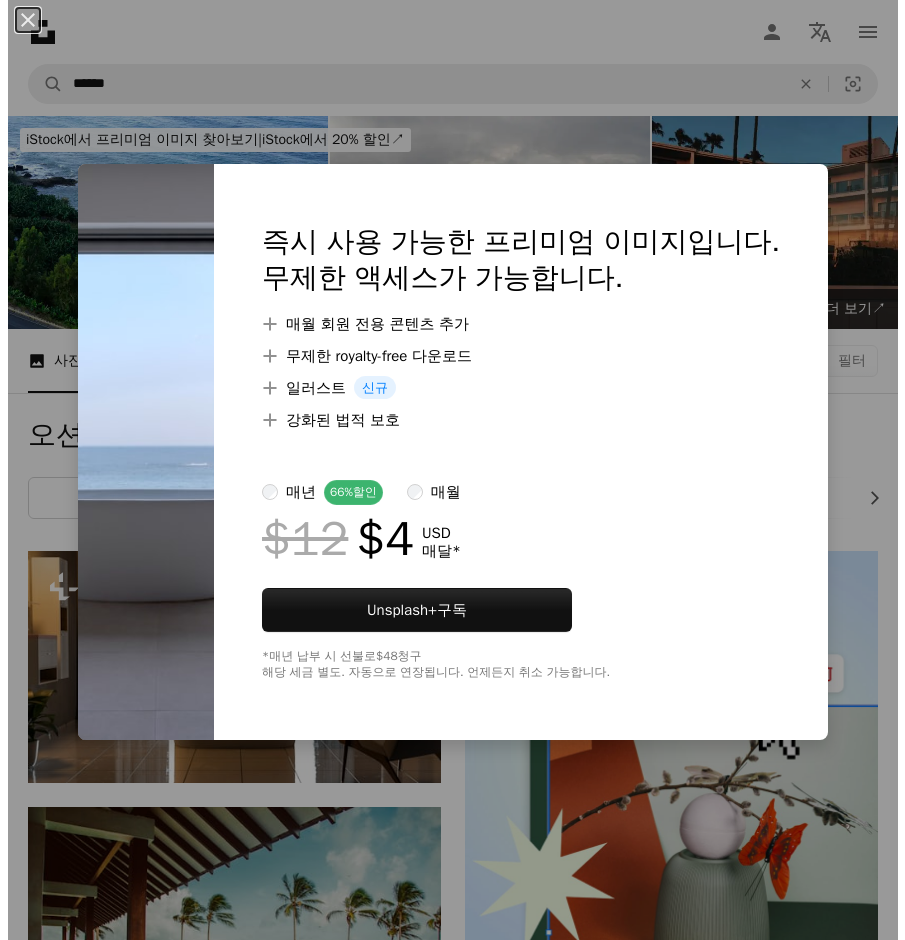 scroll, scrollTop: 35121, scrollLeft: 0, axis: vertical 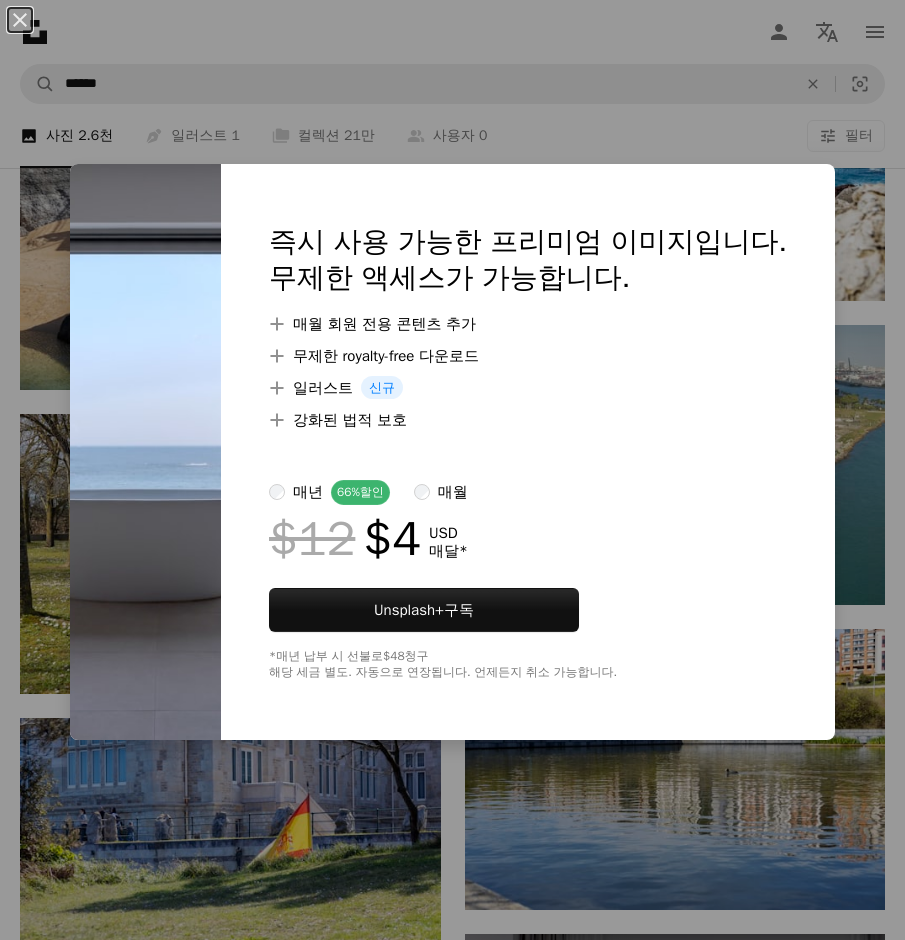 click on "즉시 사용 가능한 프리미엄 이미지입니다. 무제한 액세스가 가능합니다." at bounding box center (528, 260) 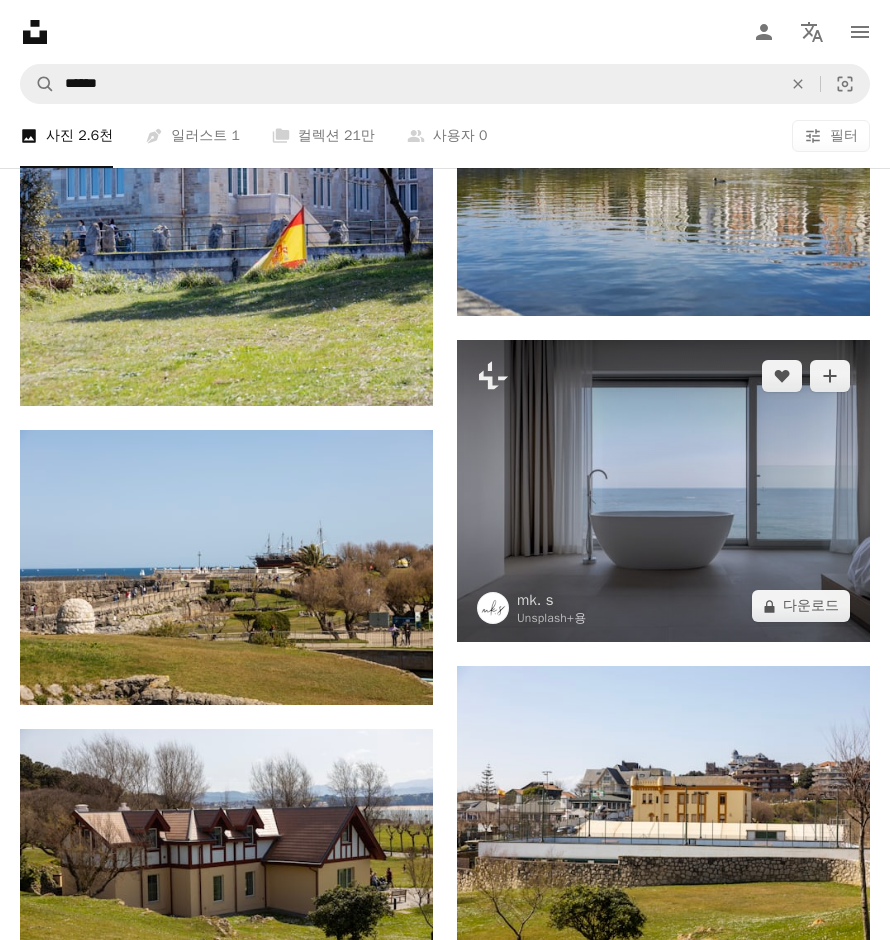 click at bounding box center (663, 491) 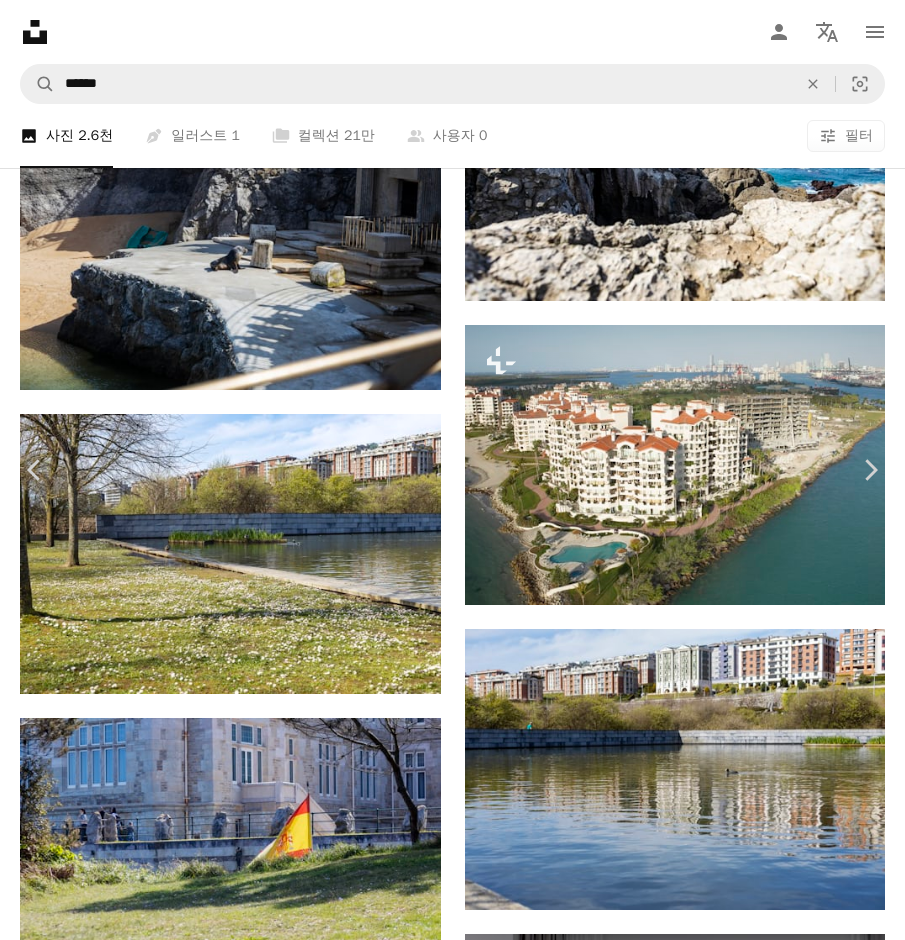 scroll, scrollTop: 4400, scrollLeft: 0, axis: vertical 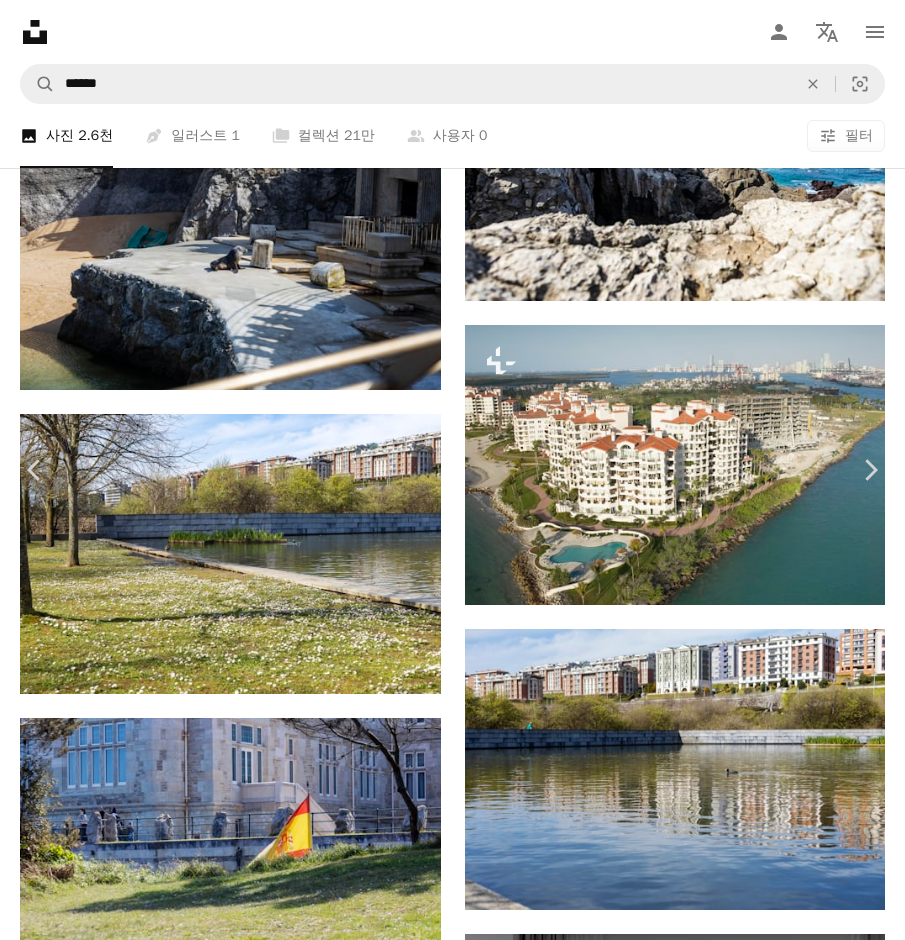 click on "Calendar outlined [DATE] 에 게시됨 Camera Canon, EOS R Safety Unsplash+ 라이선스 에 따른 라이선스 부여" at bounding box center [390, 7673] 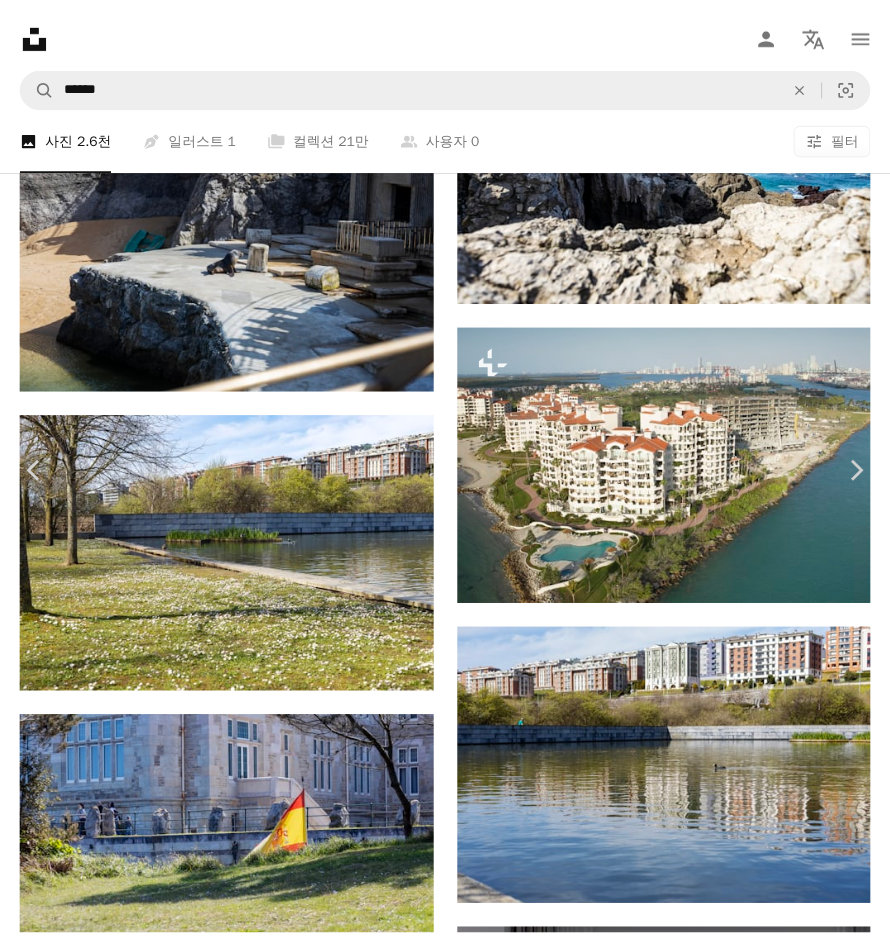 scroll, scrollTop: 0, scrollLeft: 0, axis: both 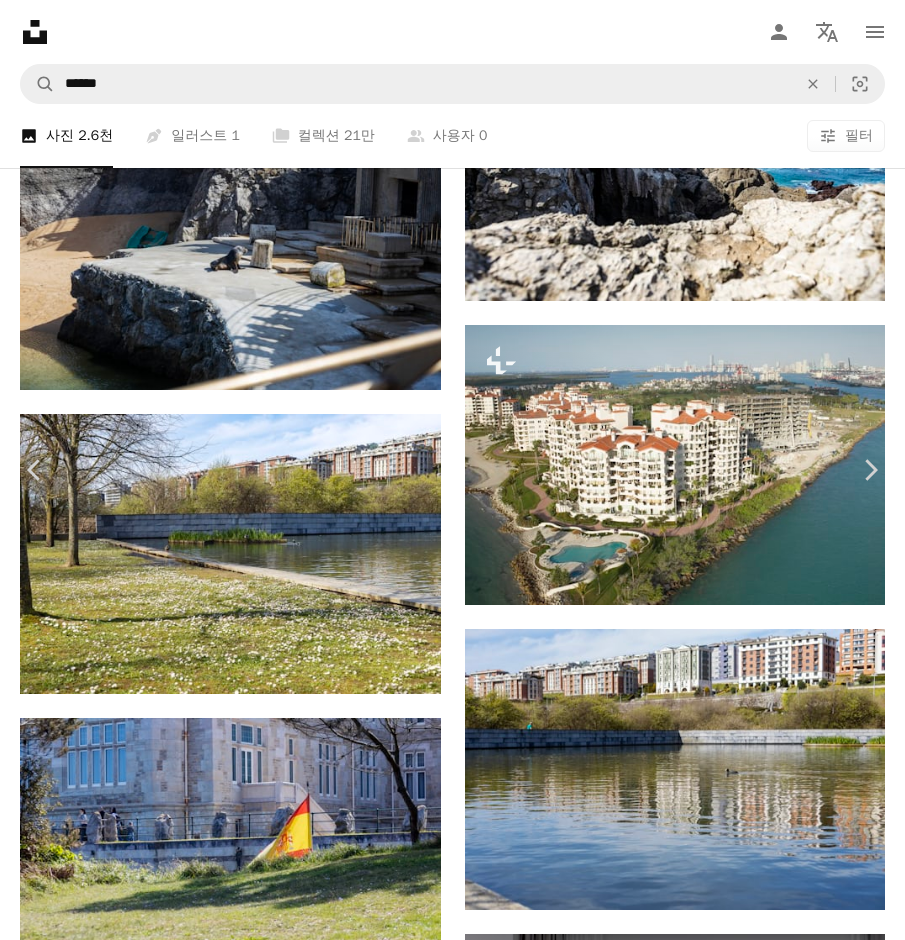 click on "An X shape" at bounding box center [20, 20] 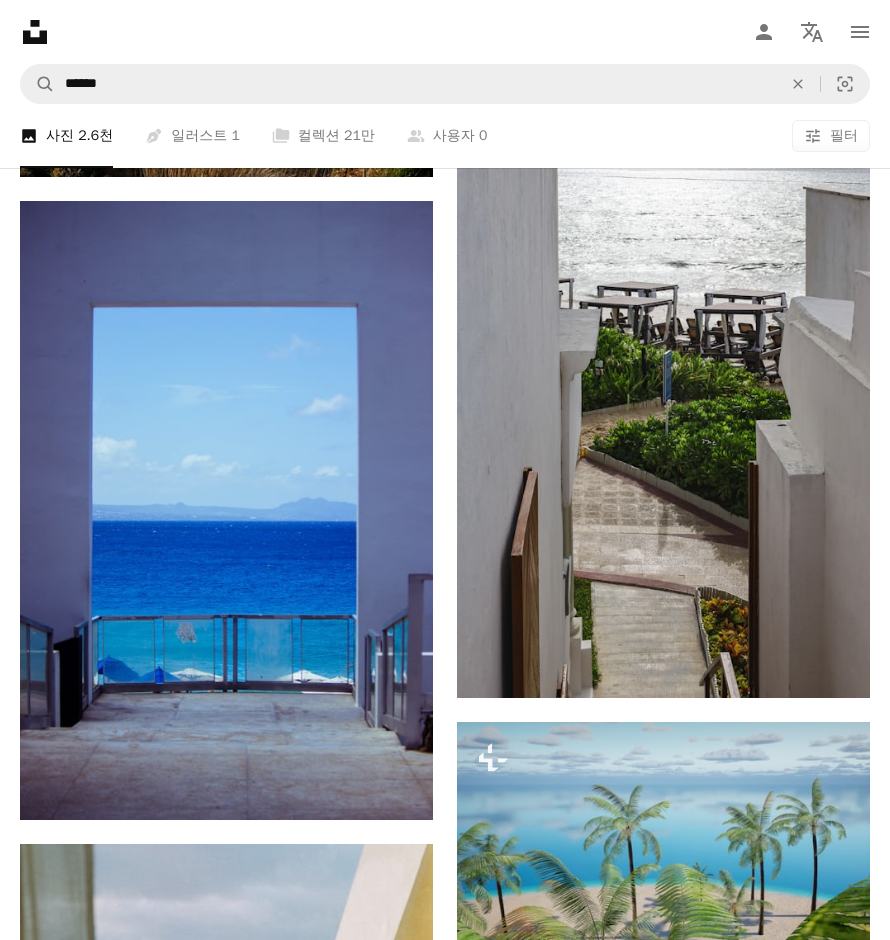 scroll, scrollTop: 80721, scrollLeft: 0, axis: vertical 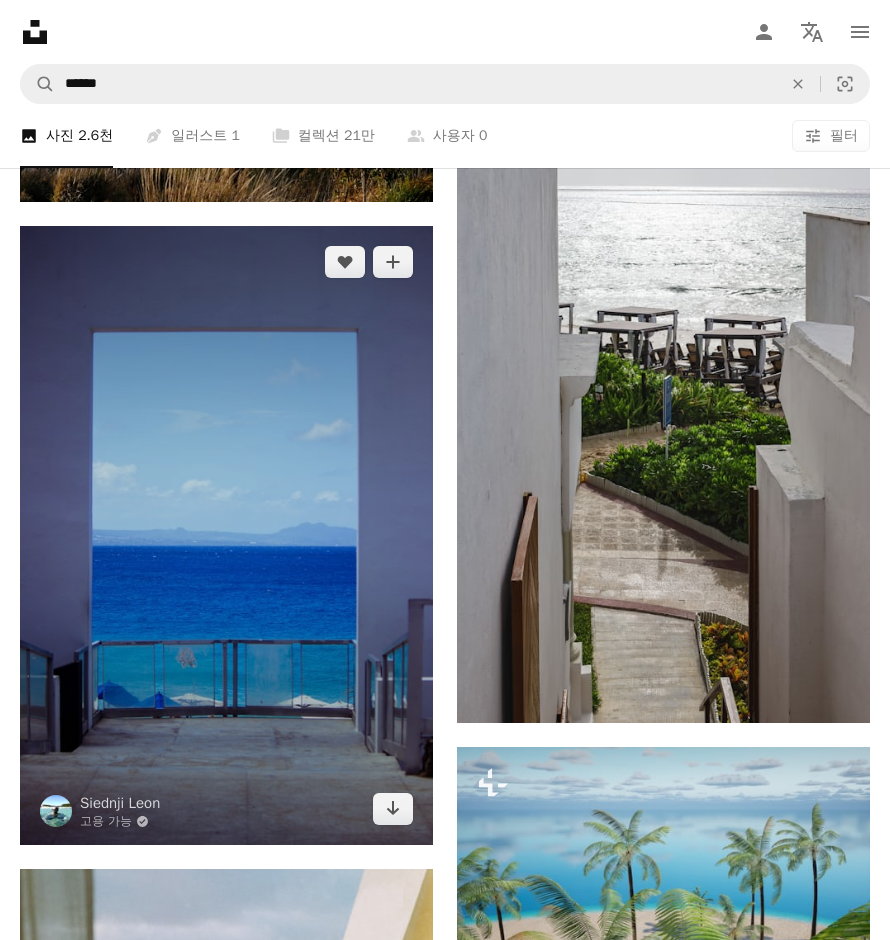 click at bounding box center [226, 536] 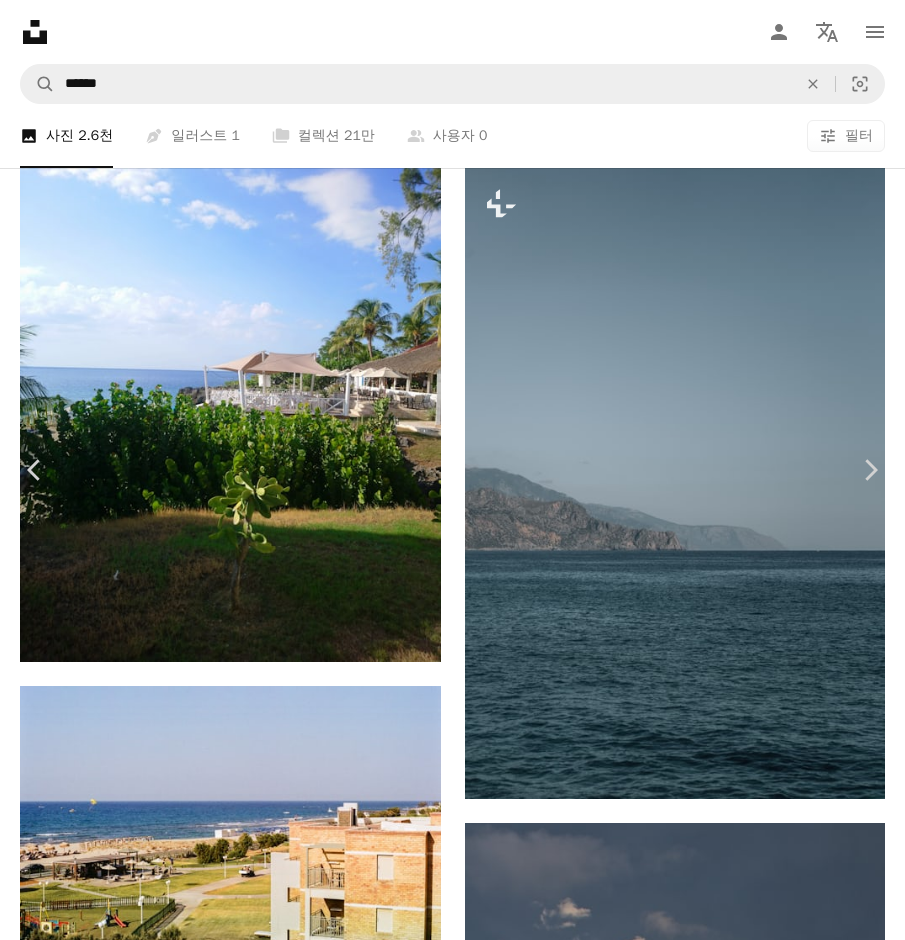 click on "Zoom in" at bounding box center (445, 7955) 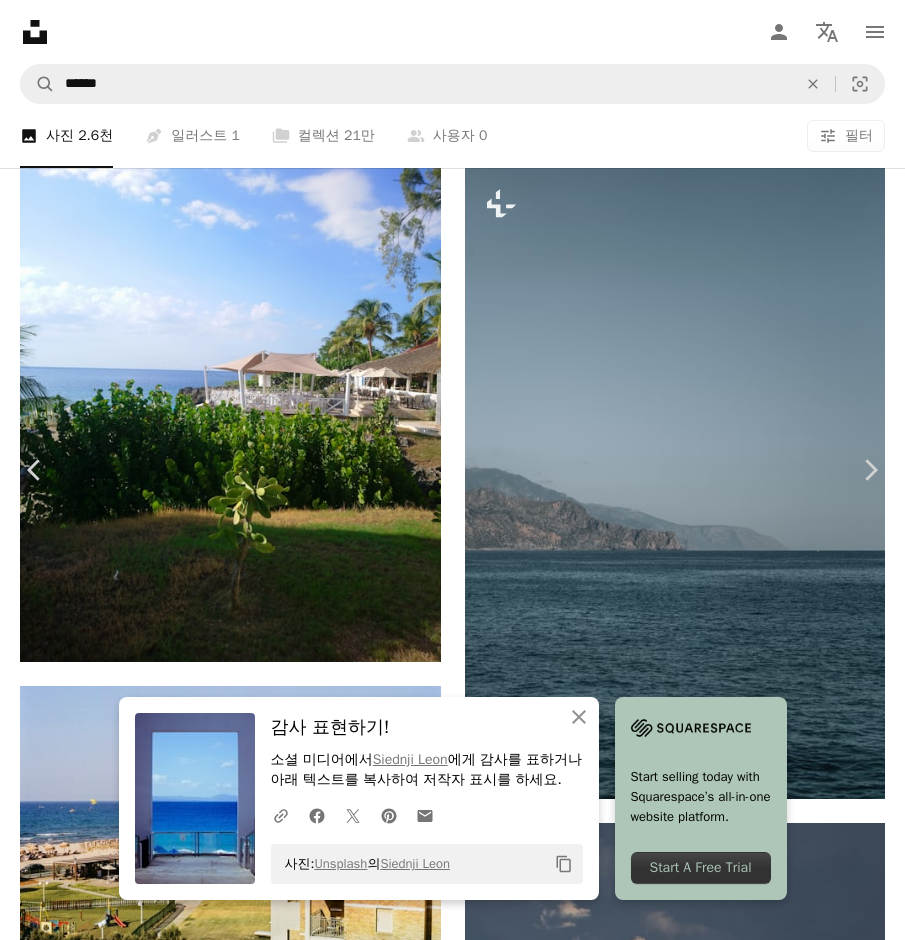 click on "Zoom in" at bounding box center [445, 7955] 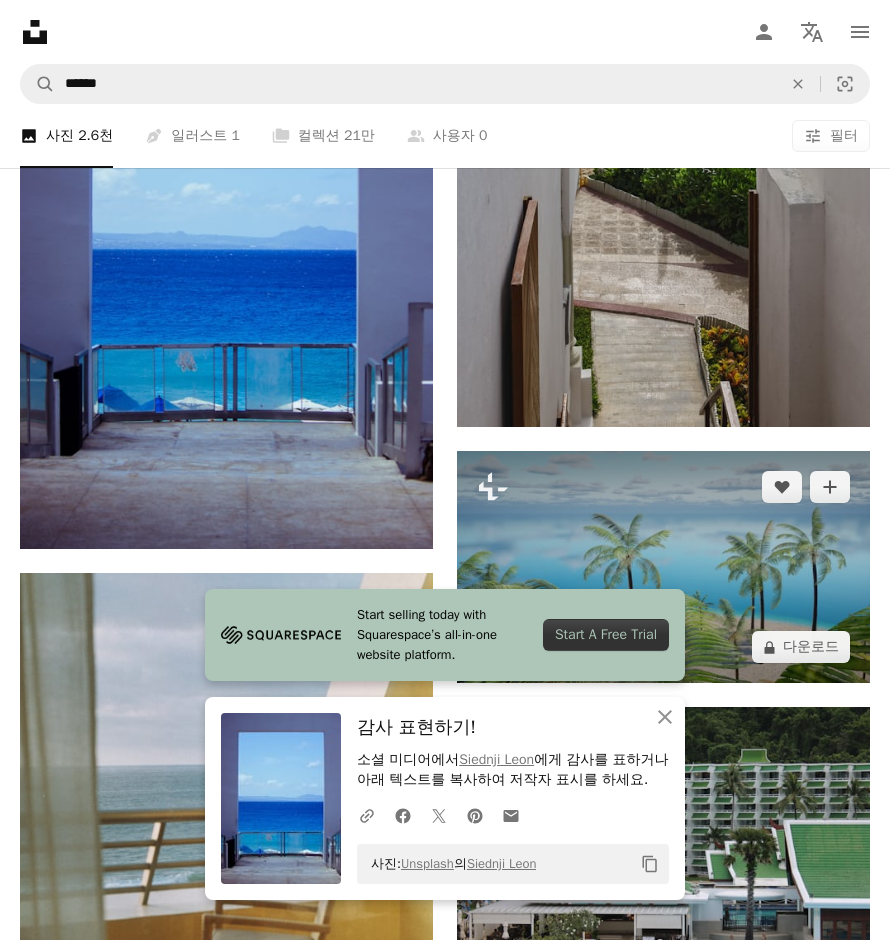 scroll, scrollTop: 81021, scrollLeft: 0, axis: vertical 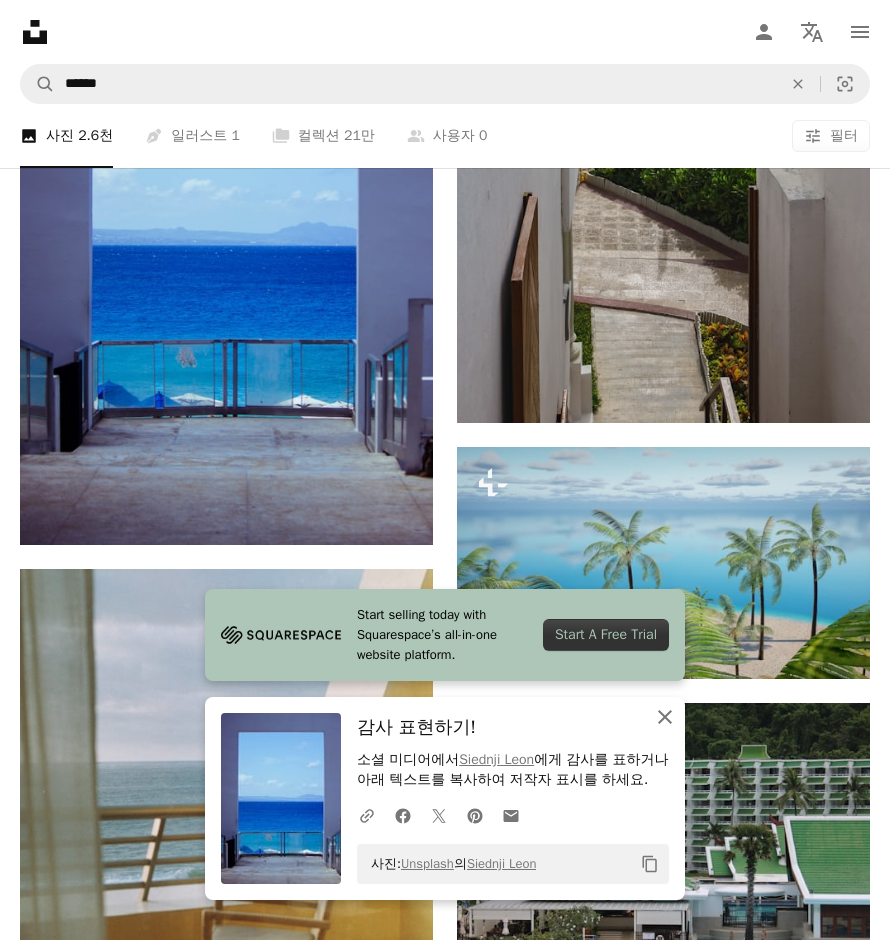 click on "An X shape" 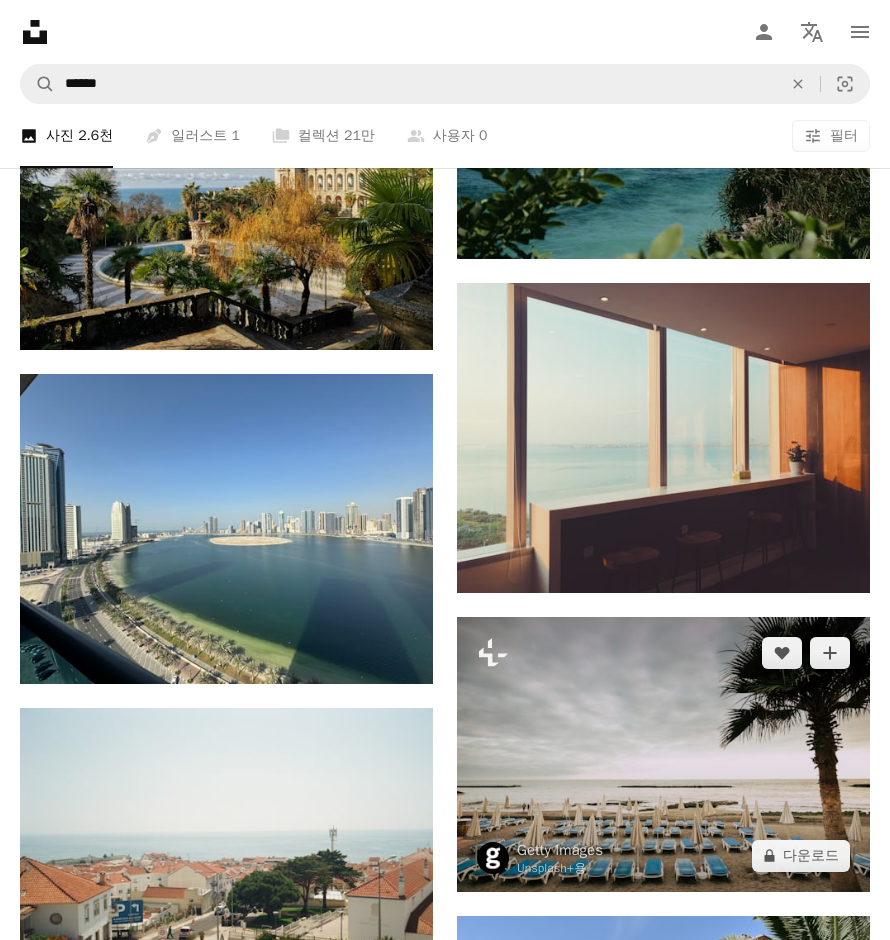 scroll, scrollTop: 103221, scrollLeft: 0, axis: vertical 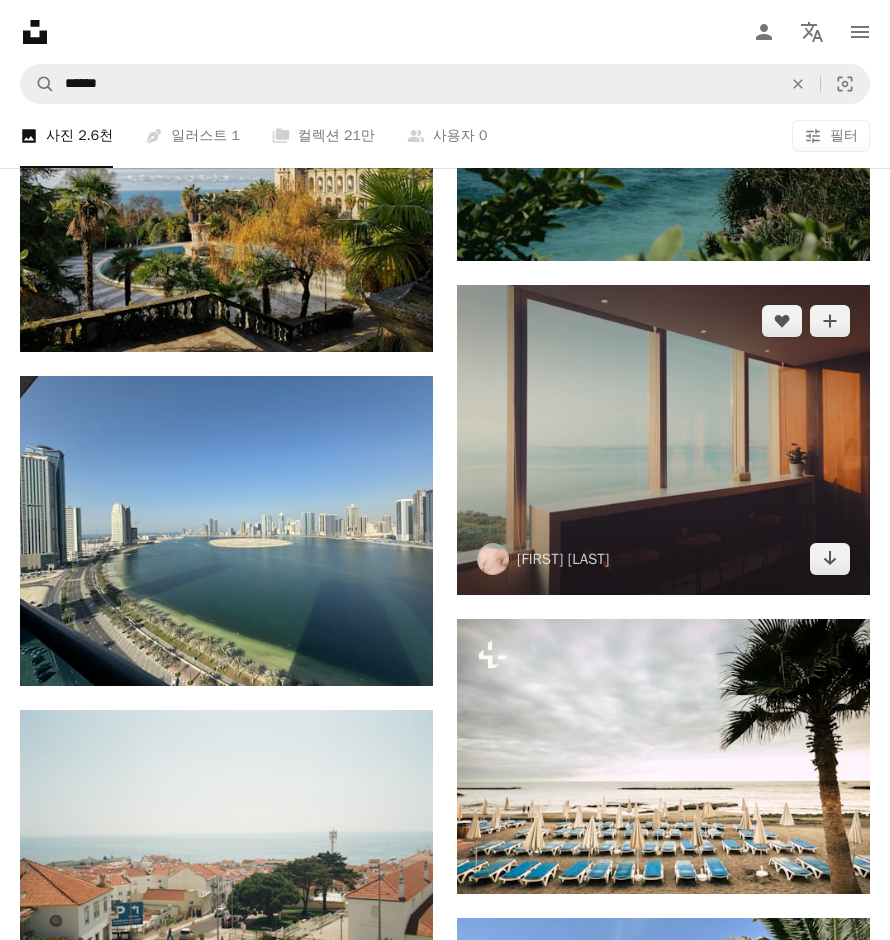 click at bounding box center (663, 440) 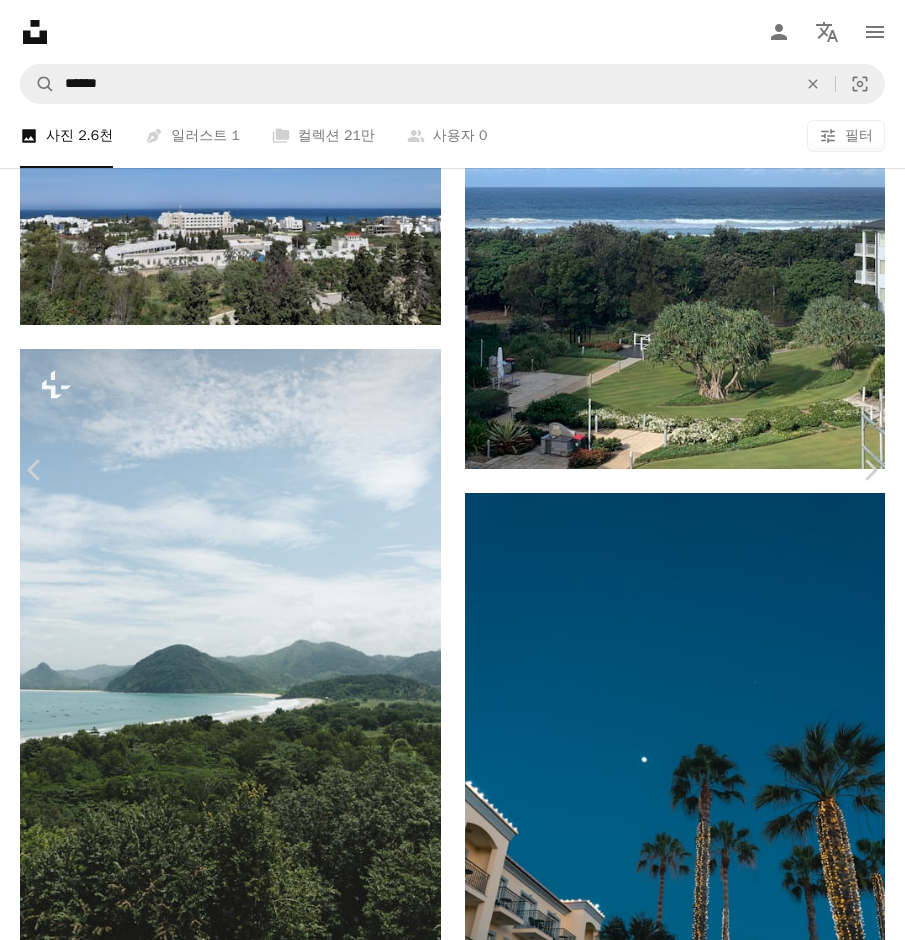 click on "Chevron down" 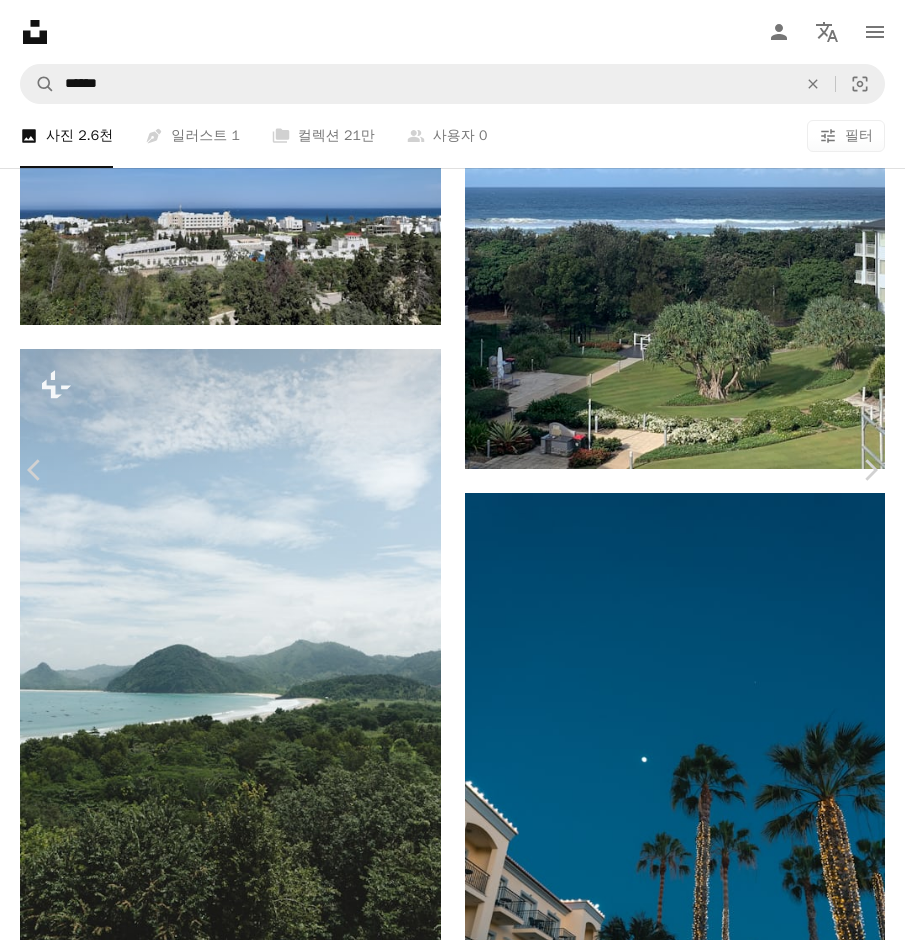 click on "원본 크기" at bounding box center [647, 6671] 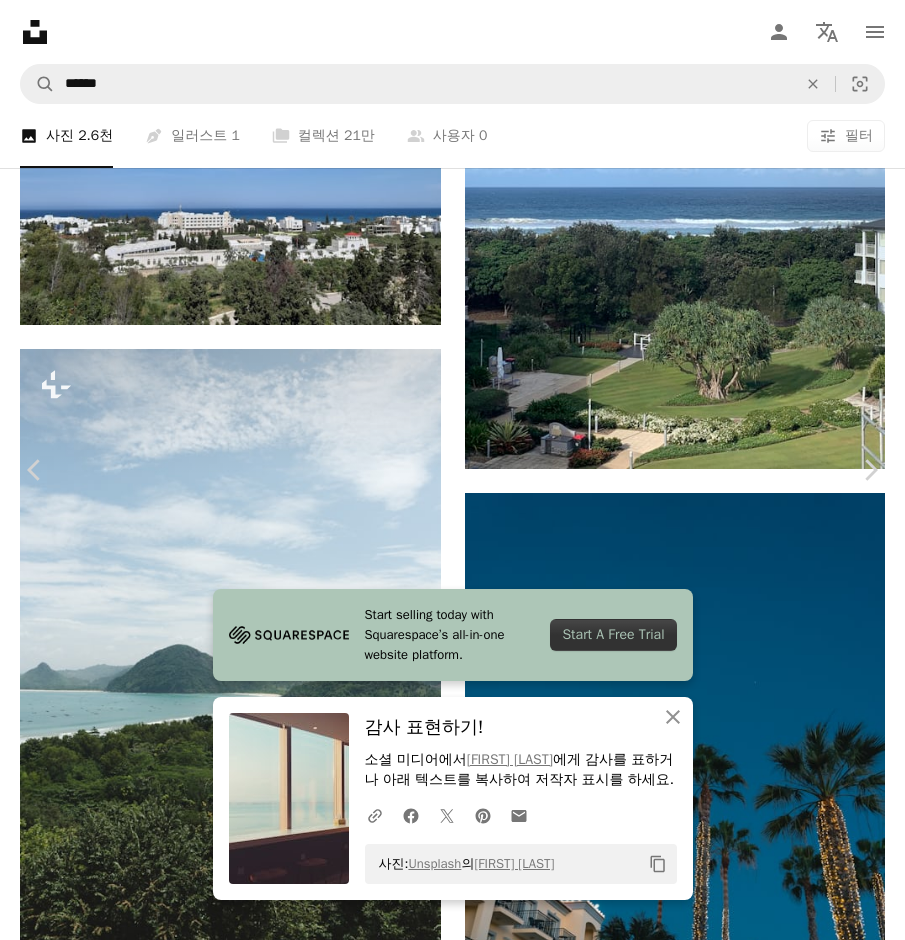 click on "Lea Zhong [USERNAME] A heart A plus sign 무료 다운로드 Chevron down" at bounding box center [445, 6497] 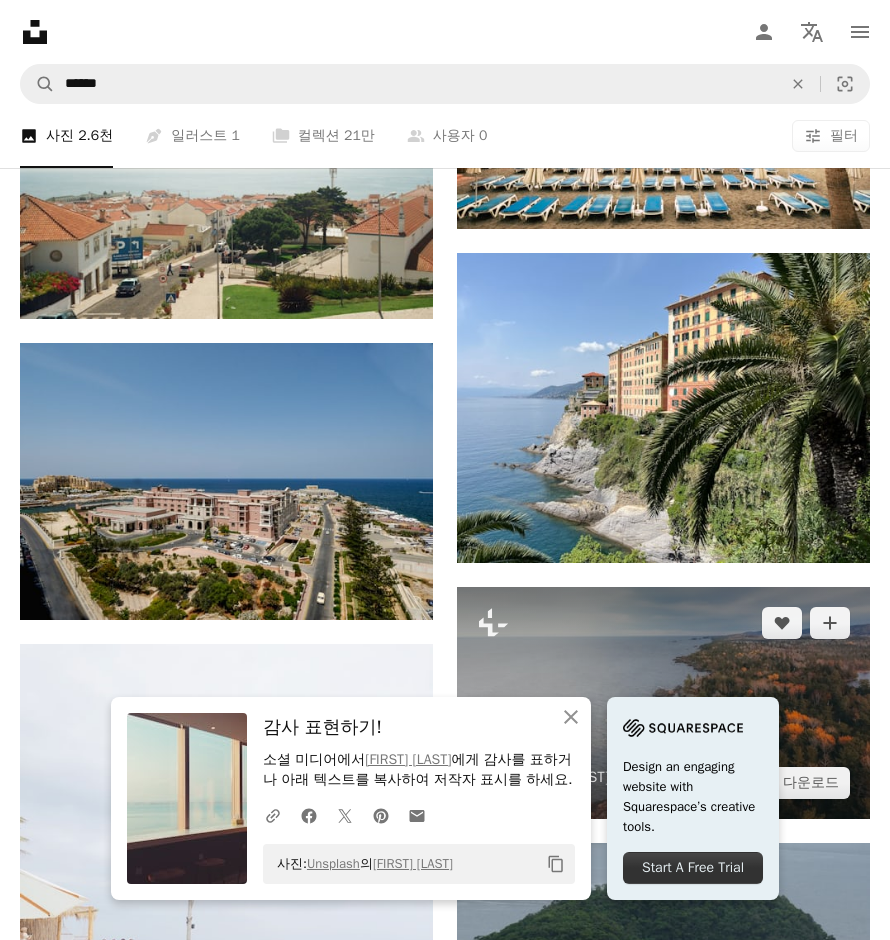 scroll, scrollTop: 103921, scrollLeft: 0, axis: vertical 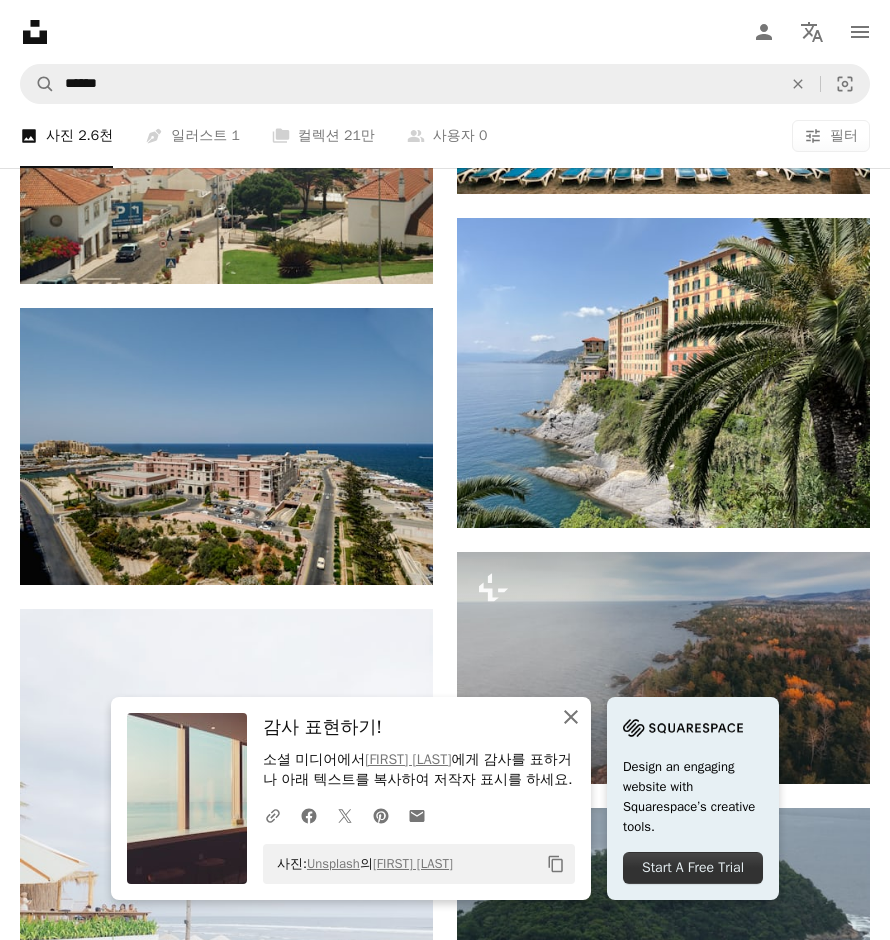 click 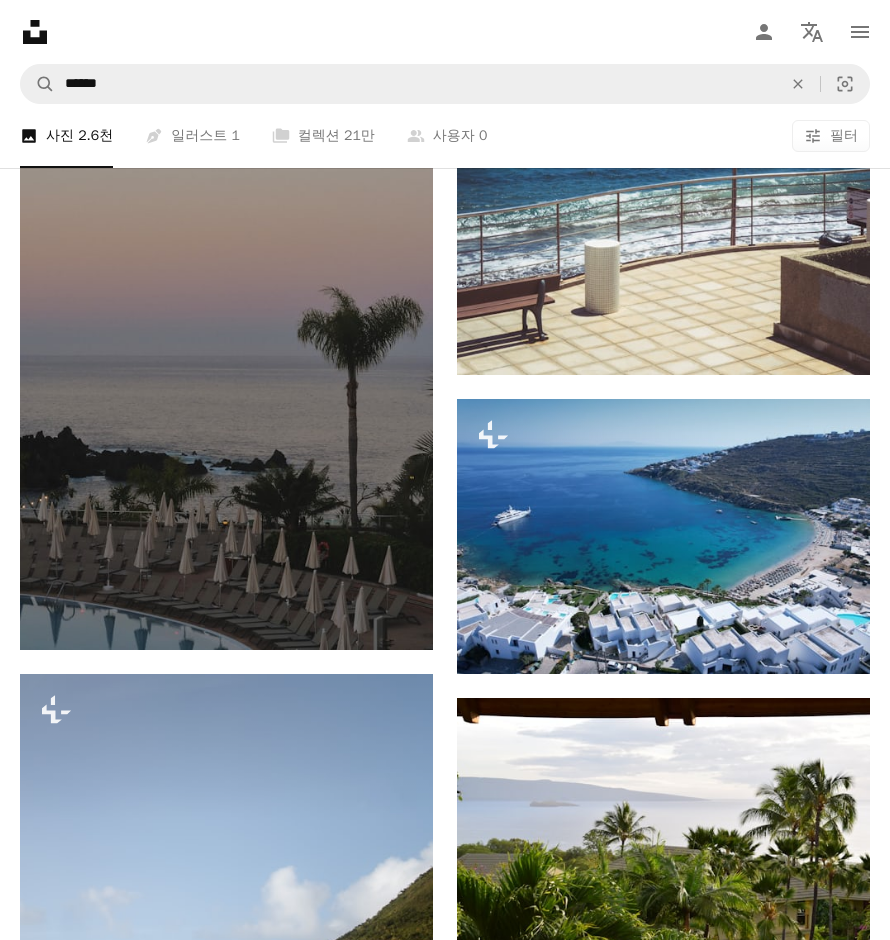 scroll, scrollTop: 158121, scrollLeft: 0, axis: vertical 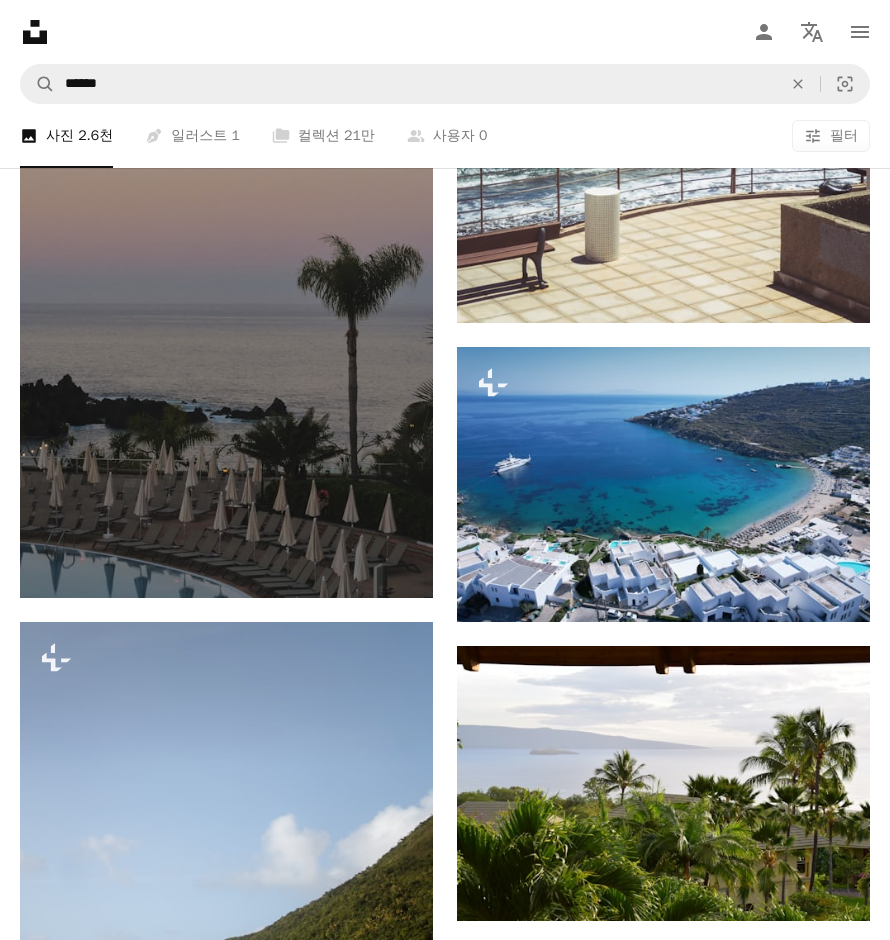 click on "Unsplash logo Unsplash 홈 A photo Pen Tool A compass A stack of folders Download Person Localization icon navigation menu" at bounding box center (445, 32) 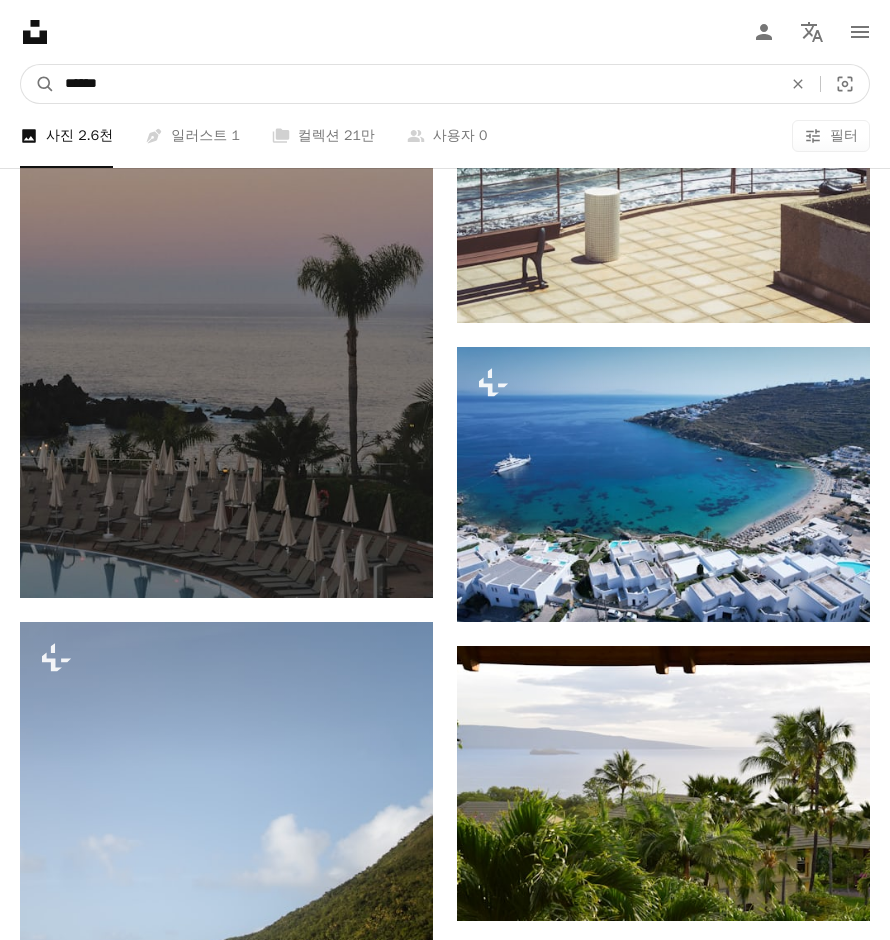 drag, startPoint x: 288, startPoint y: 93, endPoint x: -582, endPoint y: 400, distance: 922.5774 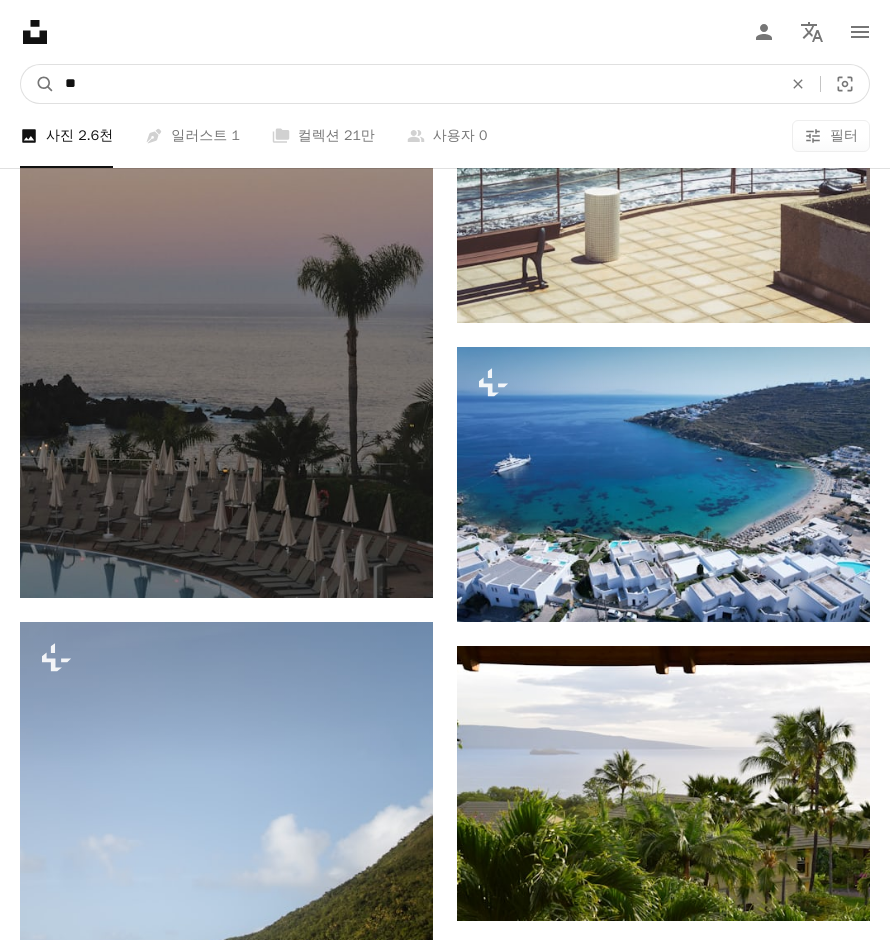 type on "*" 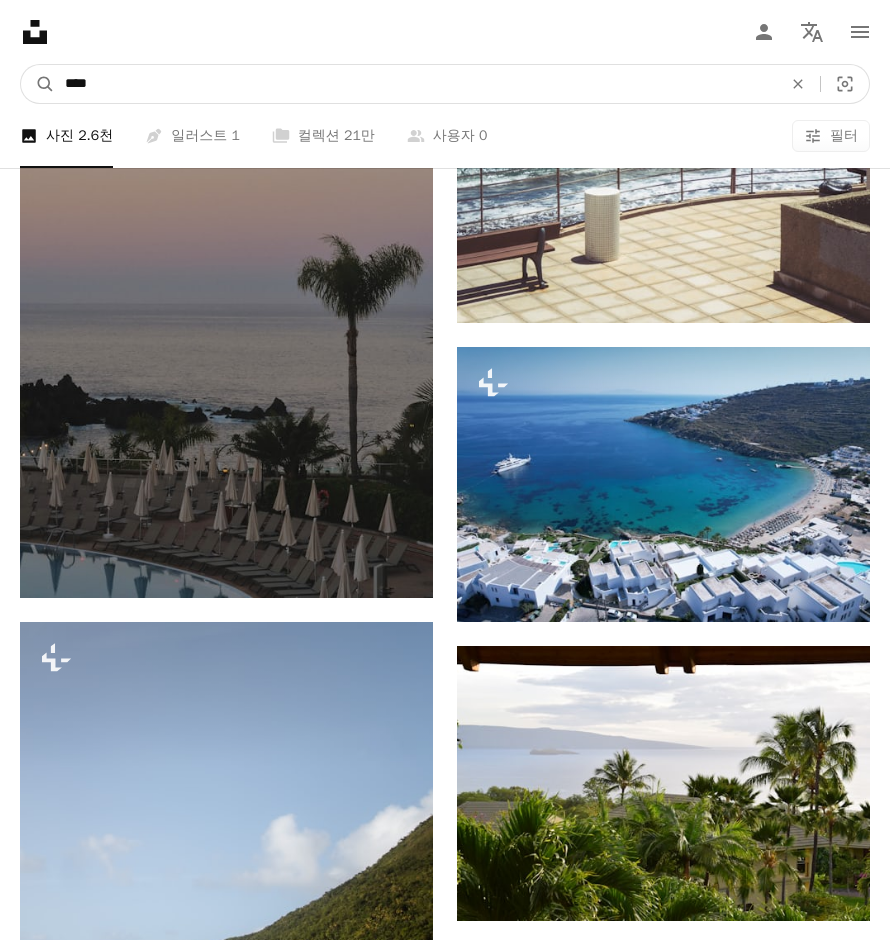 type on "****" 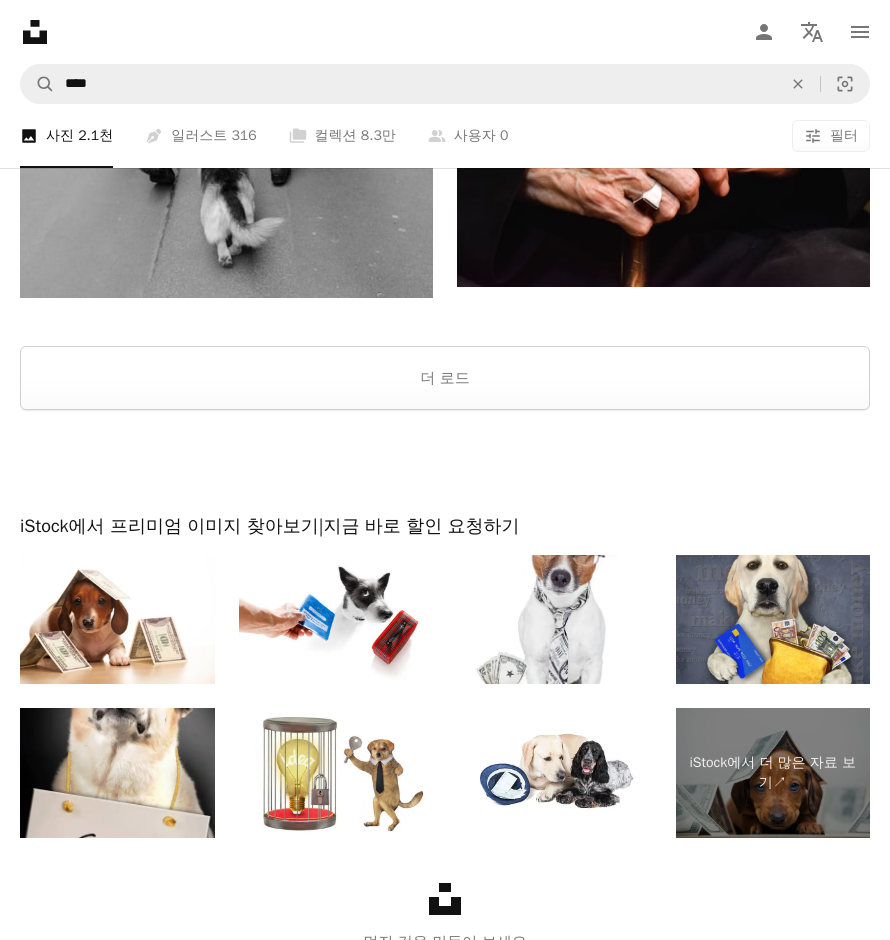 scroll, scrollTop: 4857, scrollLeft: 0, axis: vertical 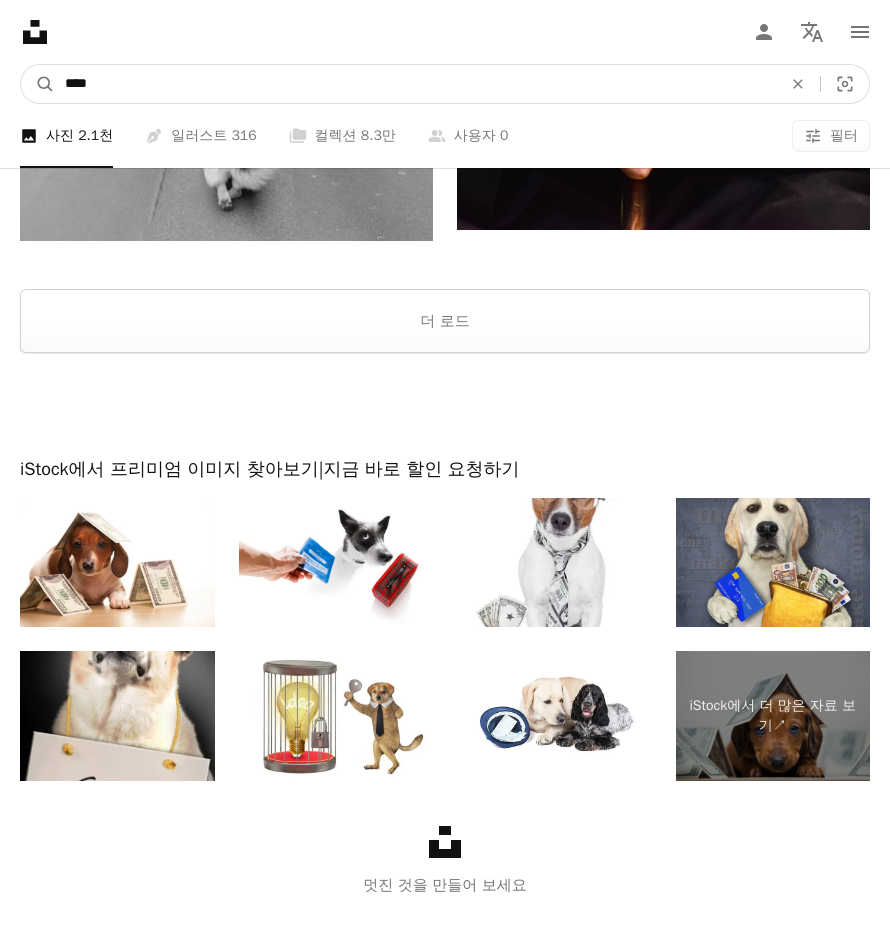 drag, startPoint x: 127, startPoint y: 90, endPoint x: -123, endPoint y: 39, distance: 255.14897 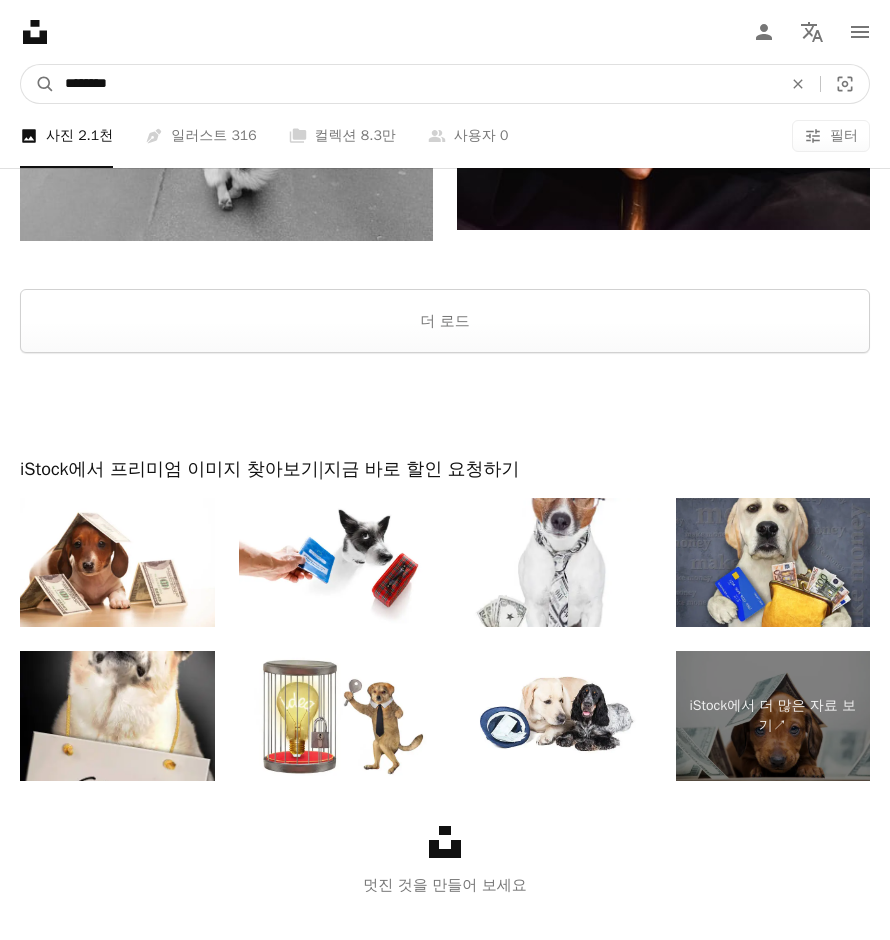 type on "*********" 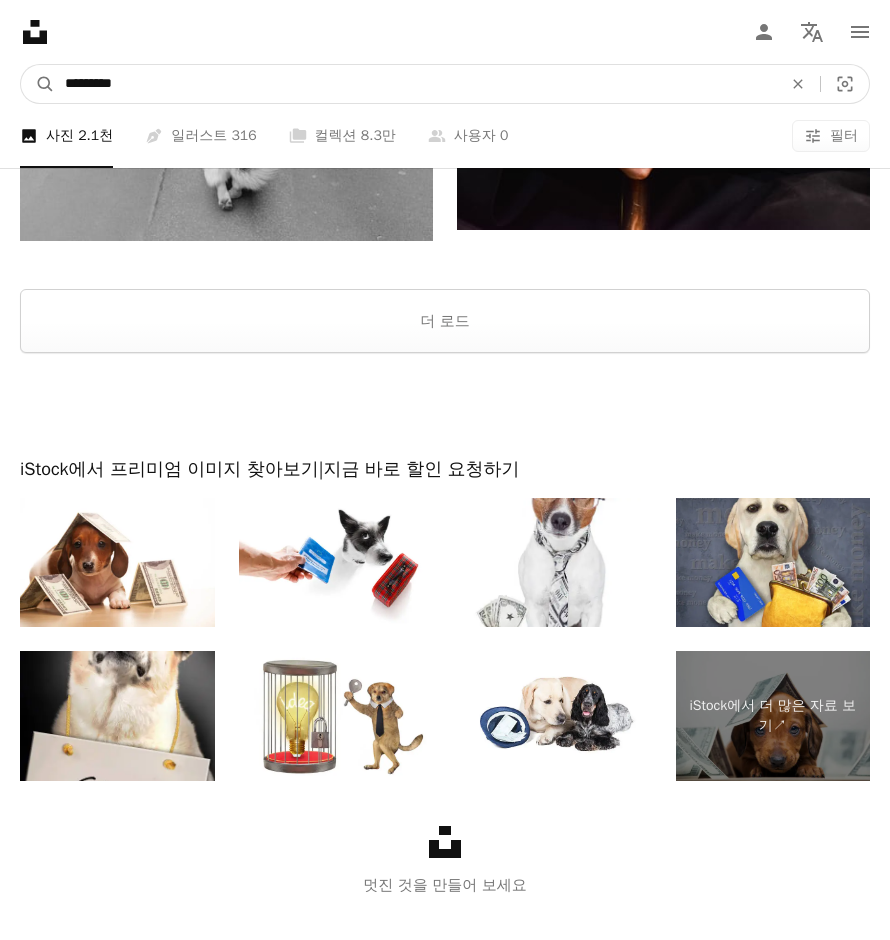 click on "A magnifying glass" at bounding box center [38, 84] 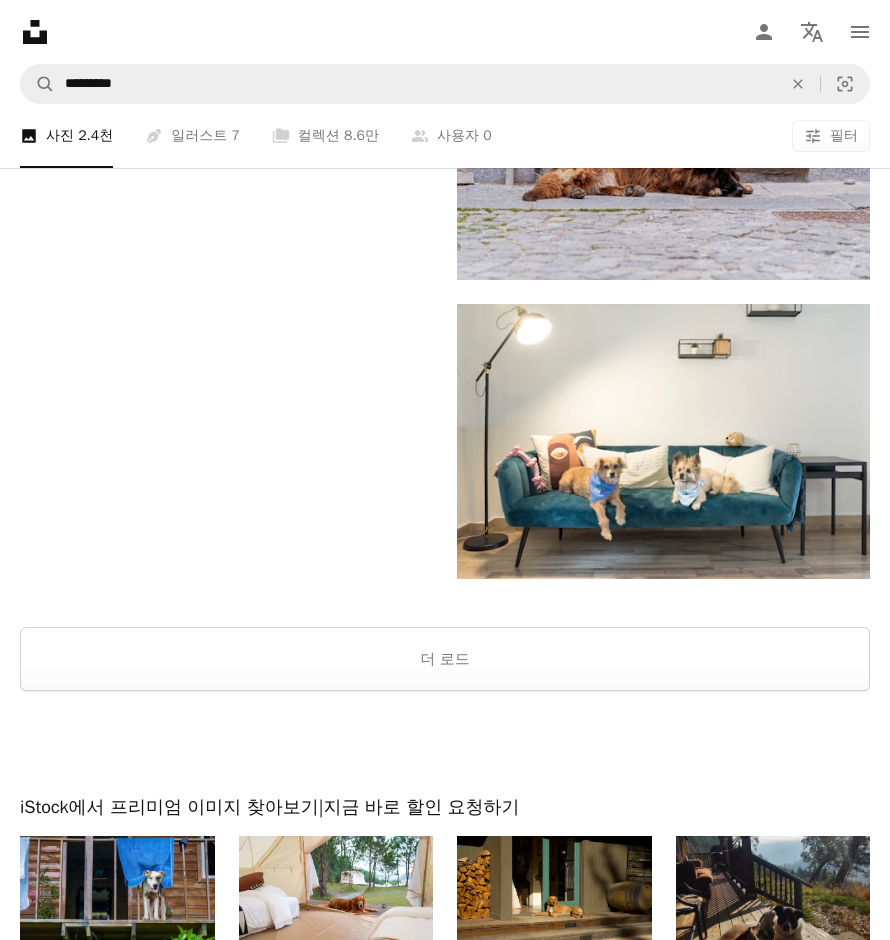 scroll, scrollTop: 4400, scrollLeft: 0, axis: vertical 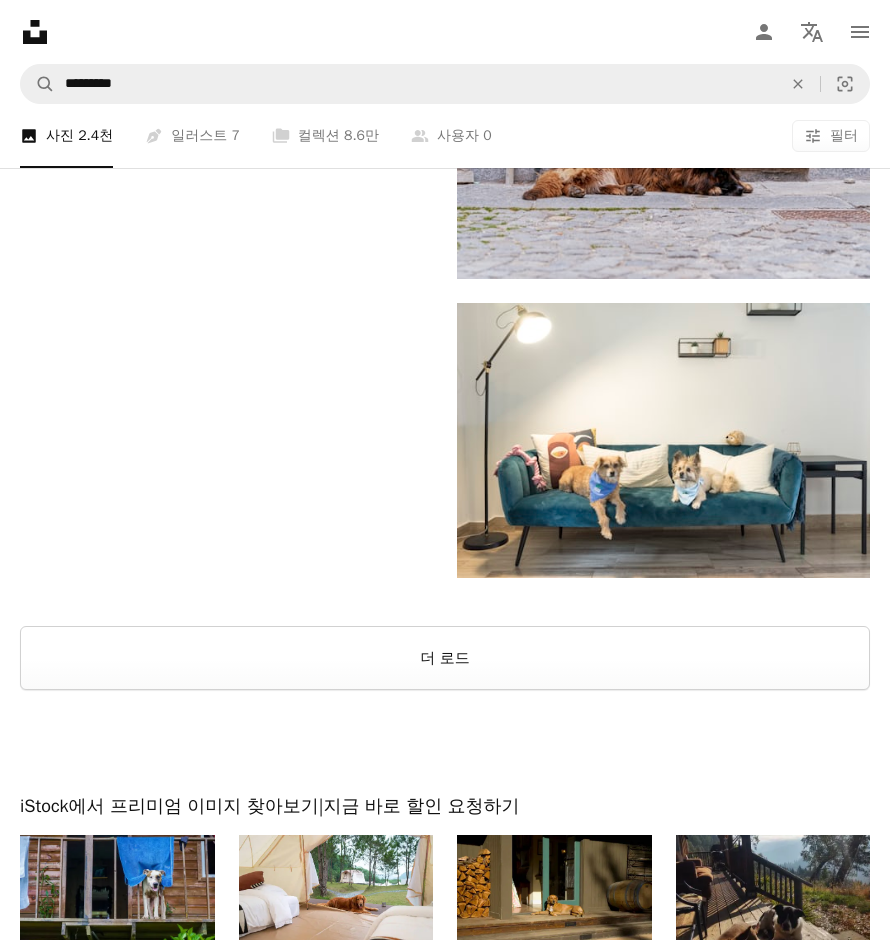 click on "더 로드" at bounding box center [445, 658] 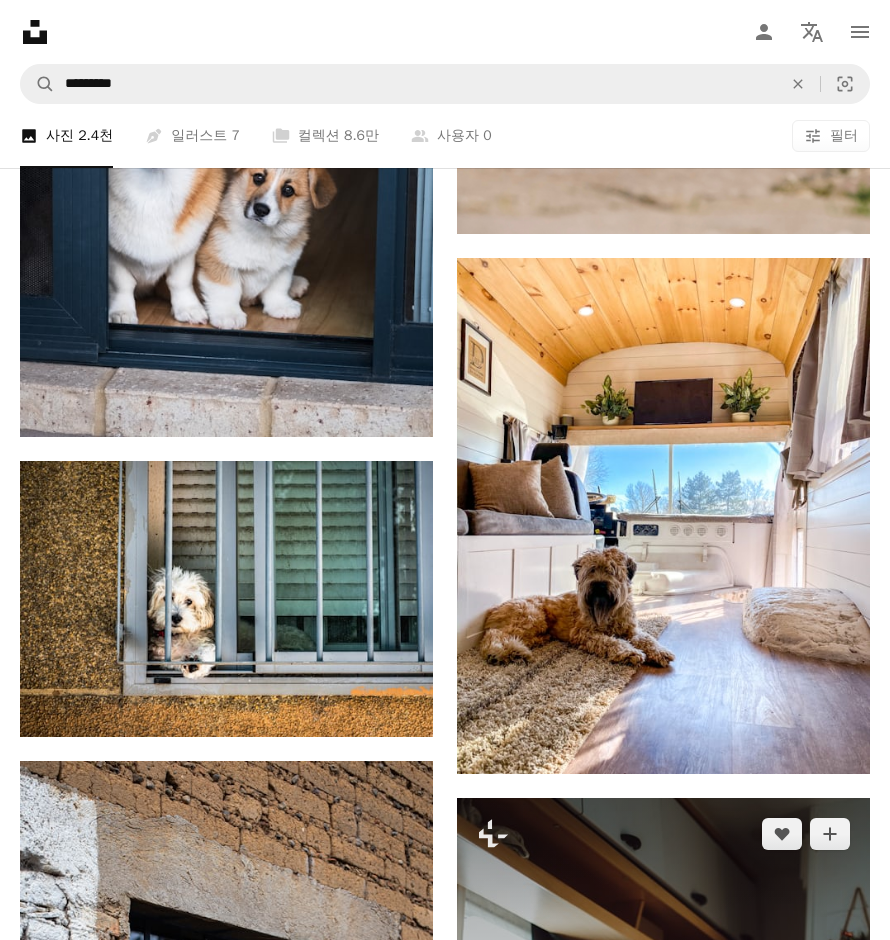 scroll, scrollTop: 30000, scrollLeft: 0, axis: vertical 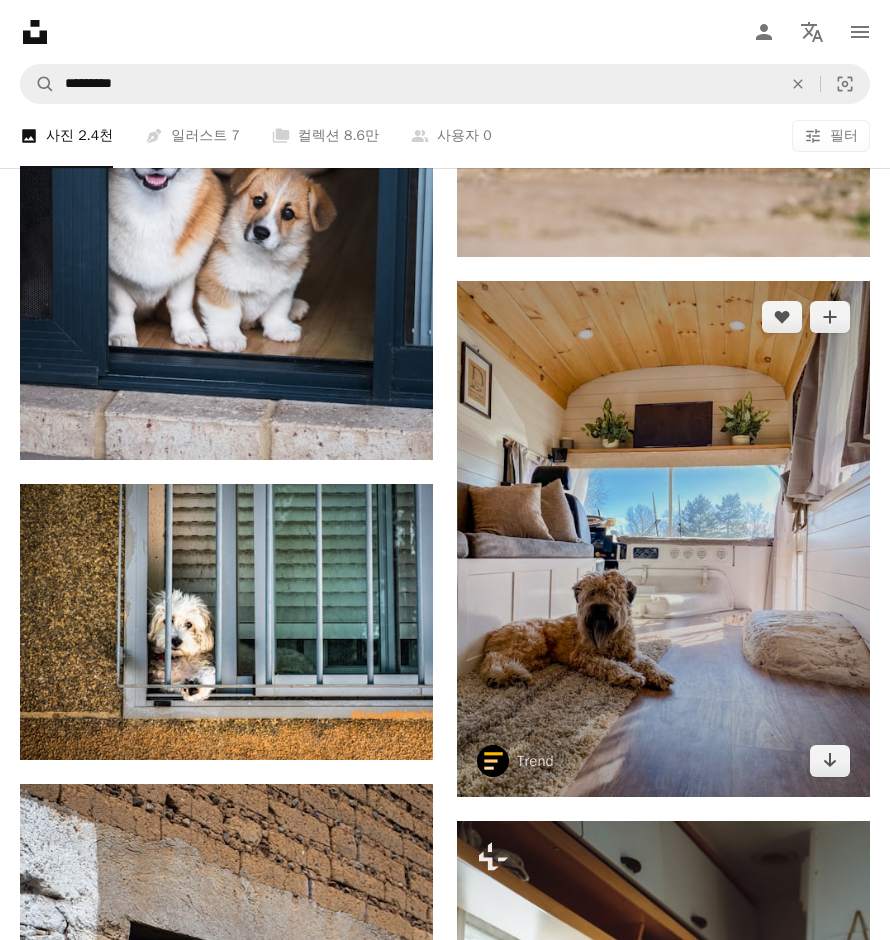click at bounding box center [663, 539] 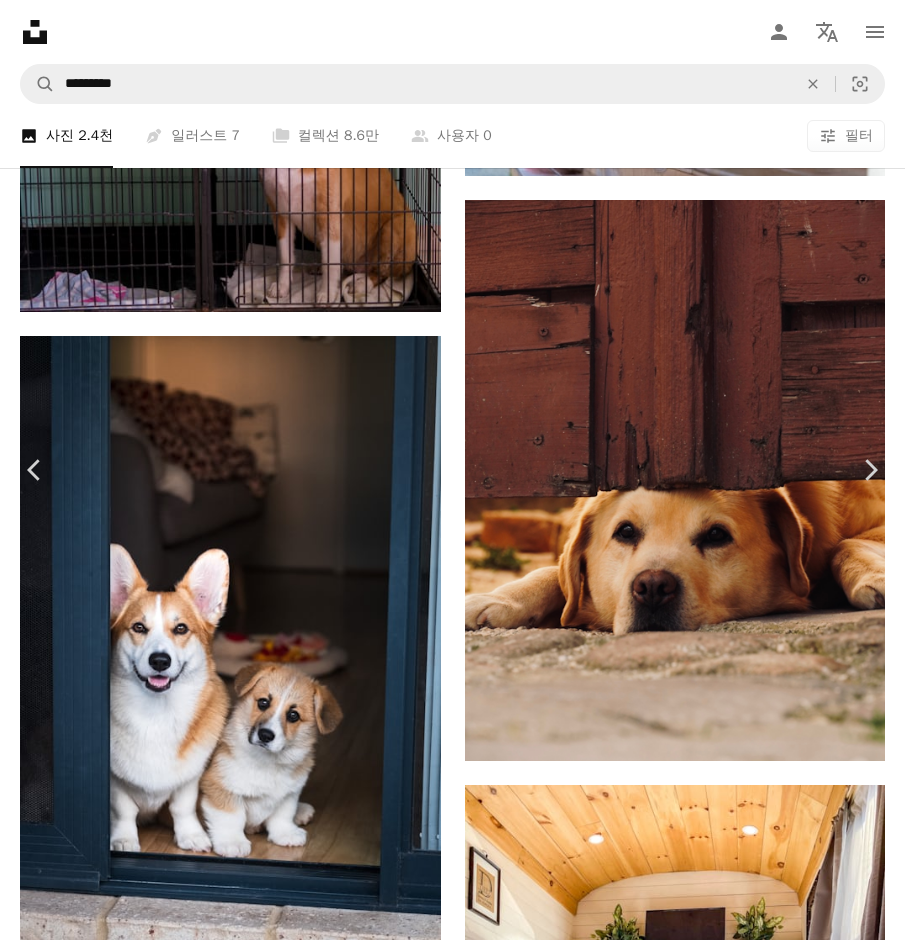 click on "Chevron down" 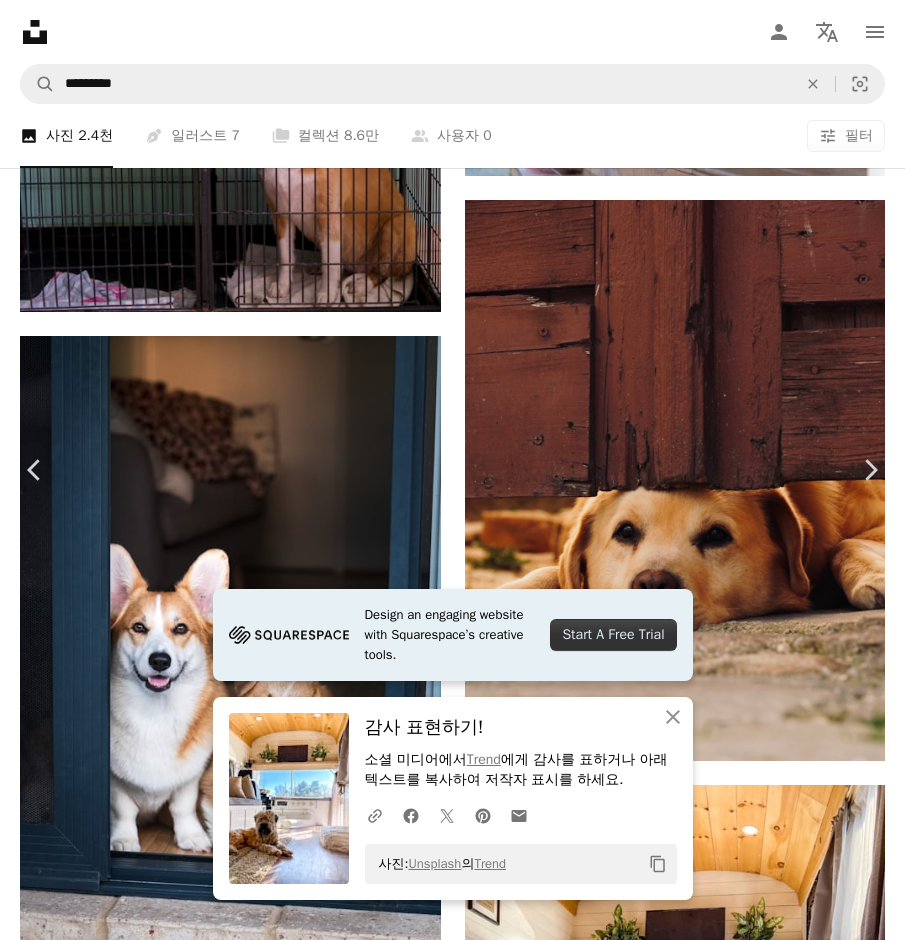 click on "Zoom in" at bounding box center (445, 4756) 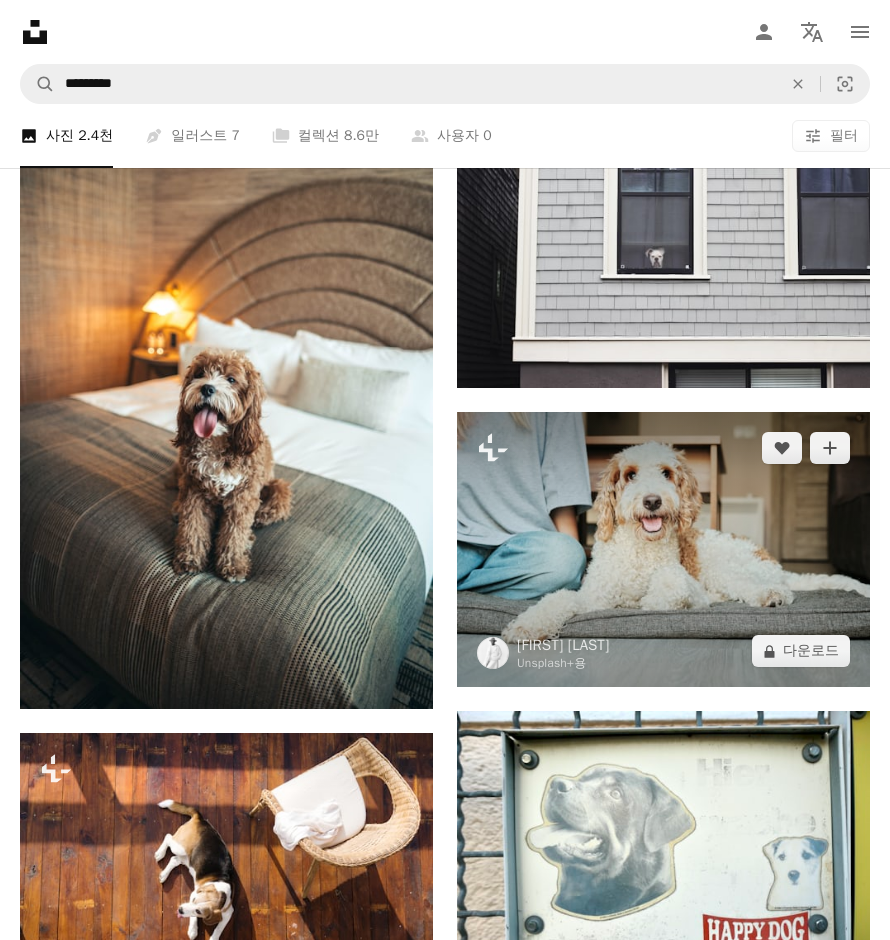 scroll, scrollTop: 32300, scrollLeft: 0, axis: vertical 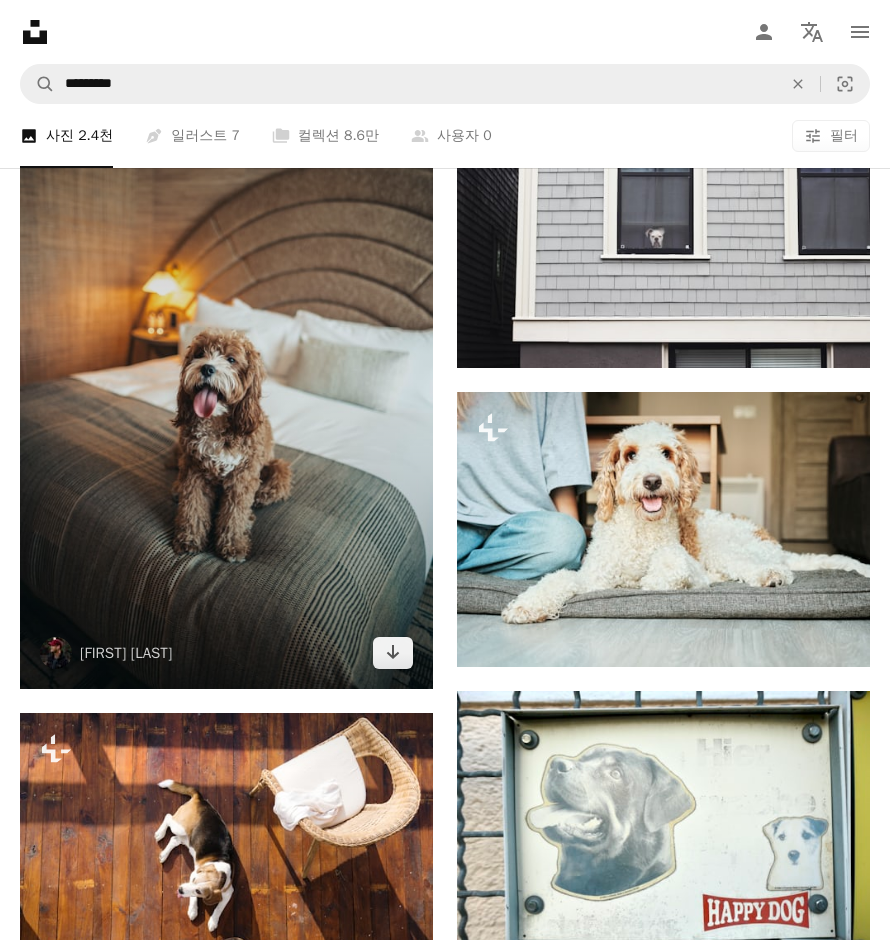 click at bounding box center (226, 379) 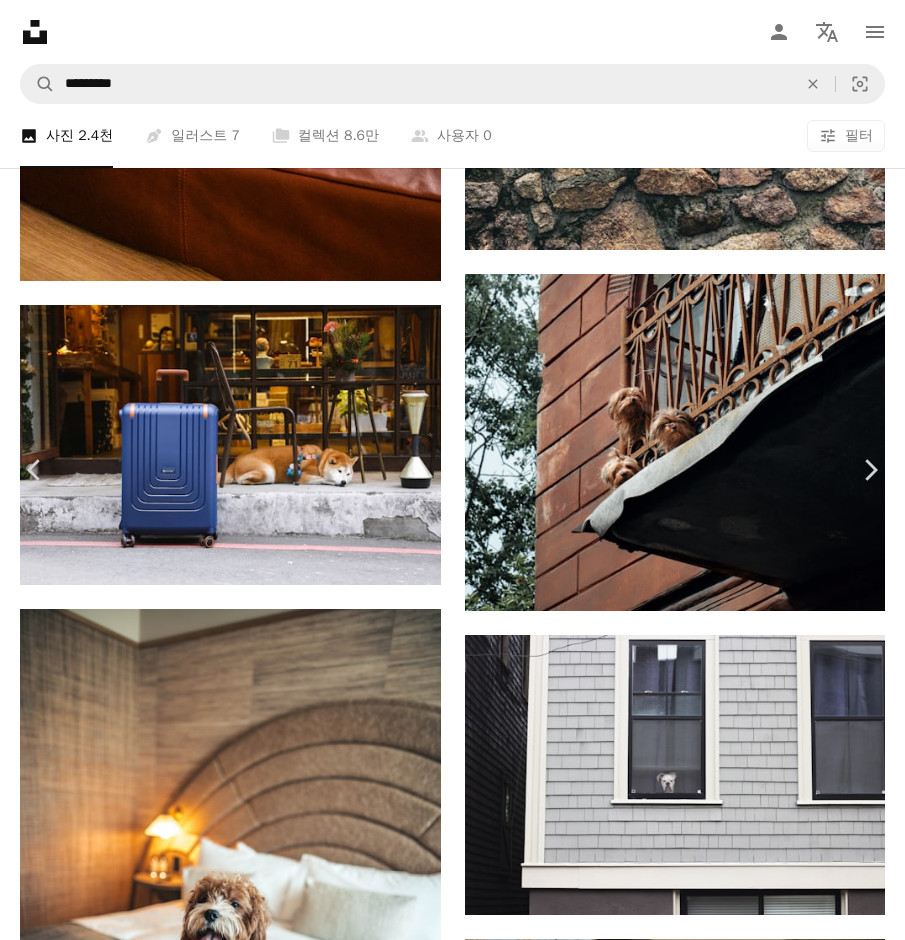 click on "Chevron down" at bounding box center [783, 6270] 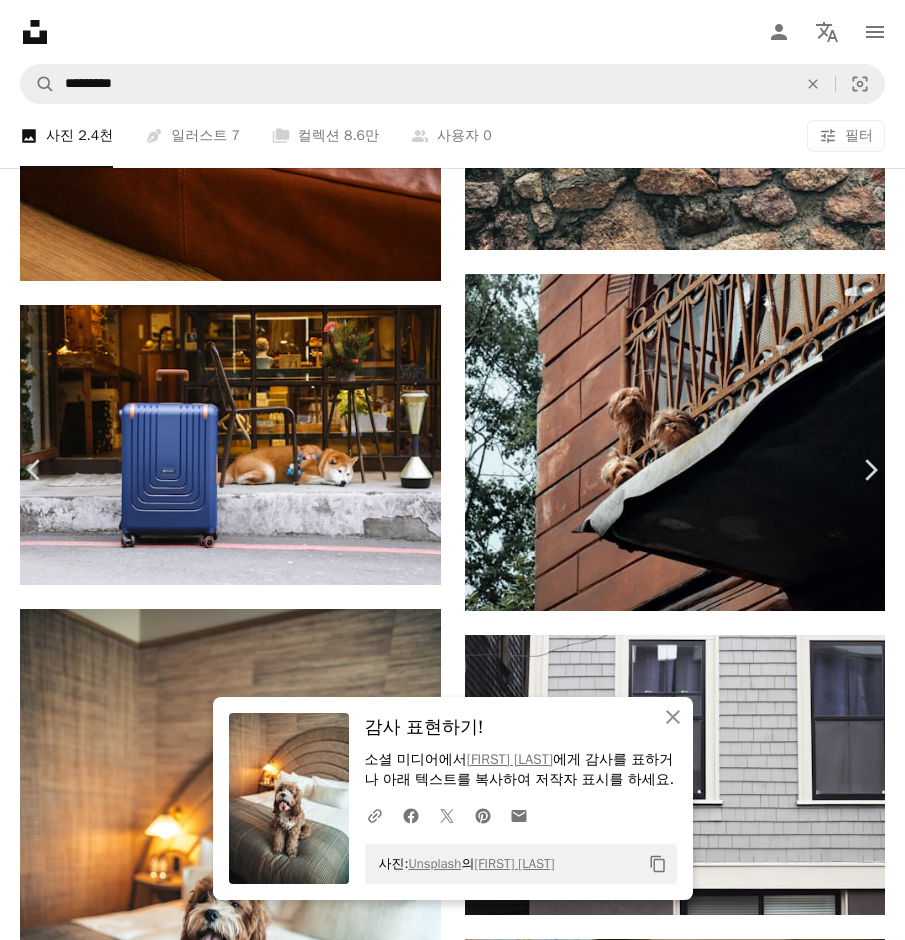 click on "Zoom in" at bounding box center [445, 6693] 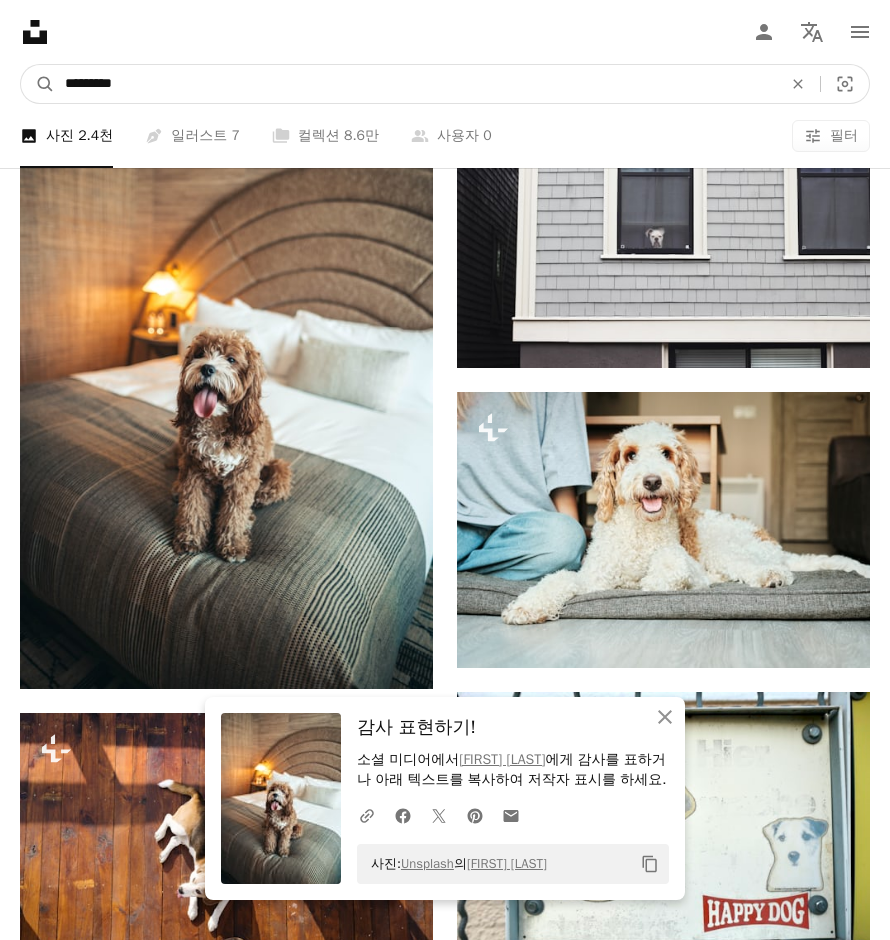 drag, startPoint x: 205, startPoint y: 82, endPoint x: -141, endPoint y: 80, distance: 346.00577 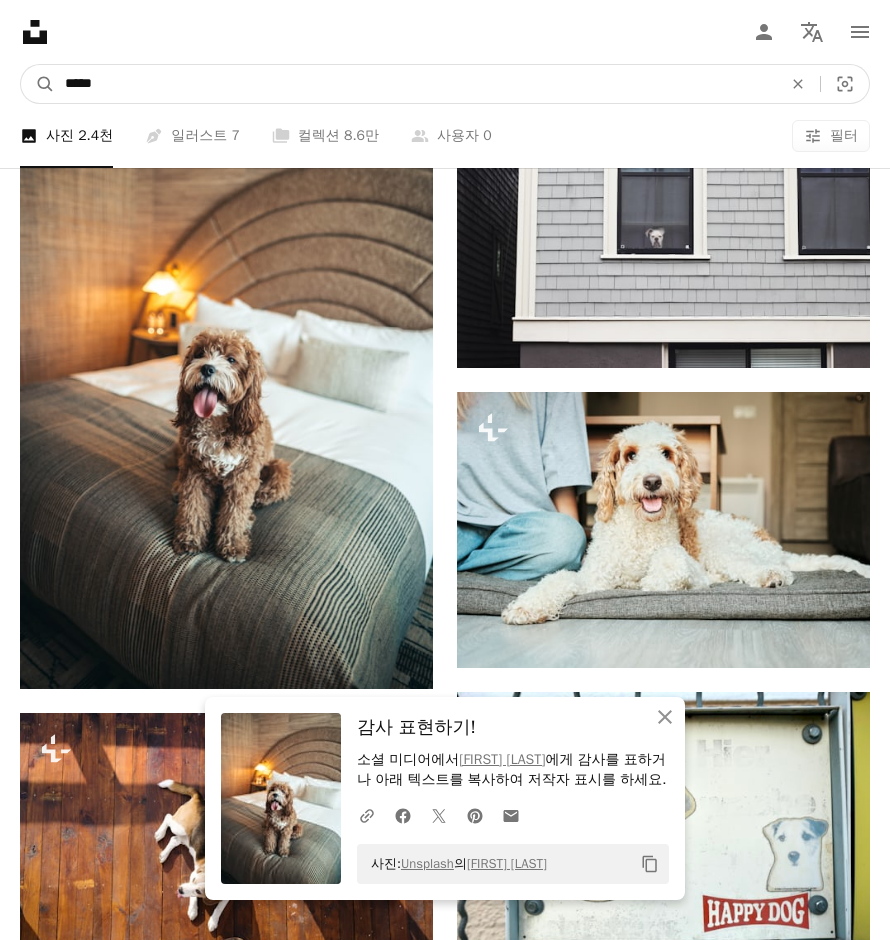 type on "*****" 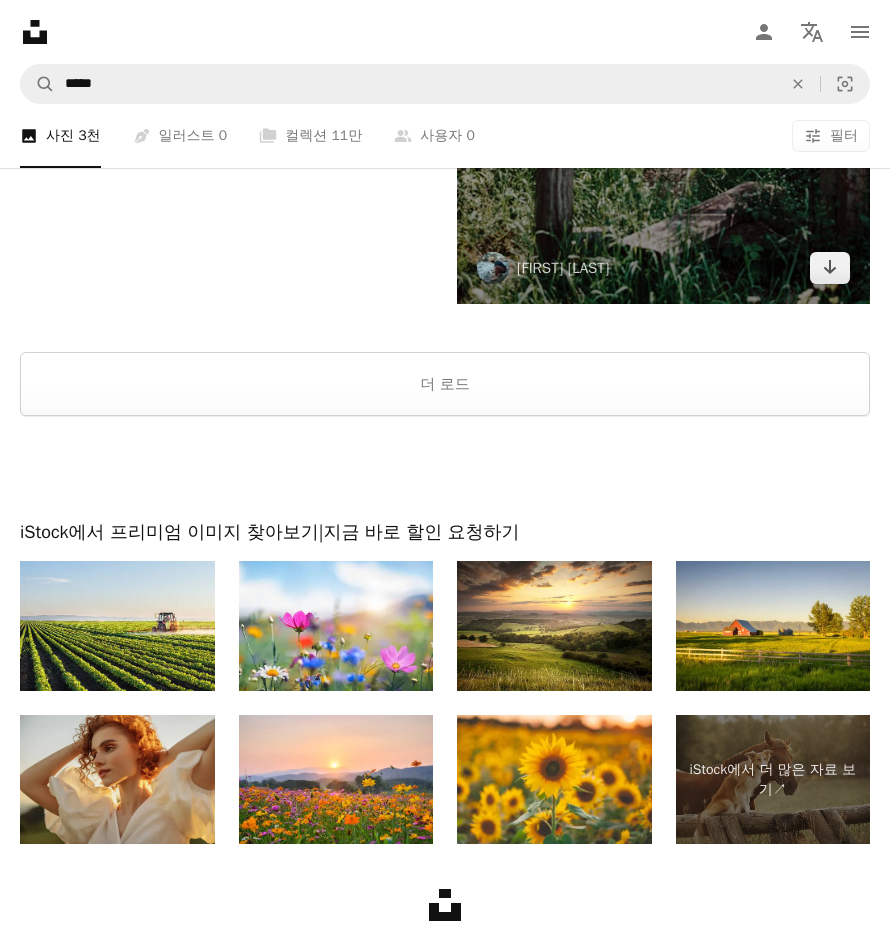 scroll, scrollTop: 5014, scrollLeft: 0, axis: vertical 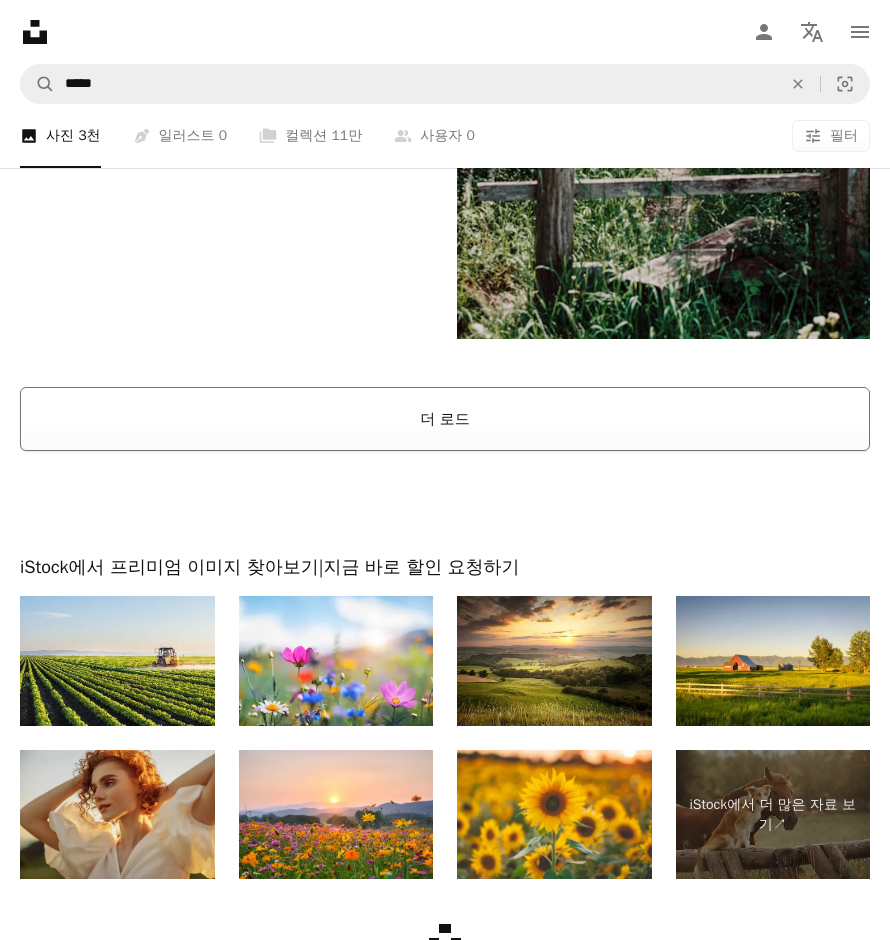 click on "더 로드" at bounding box center [445, 419] 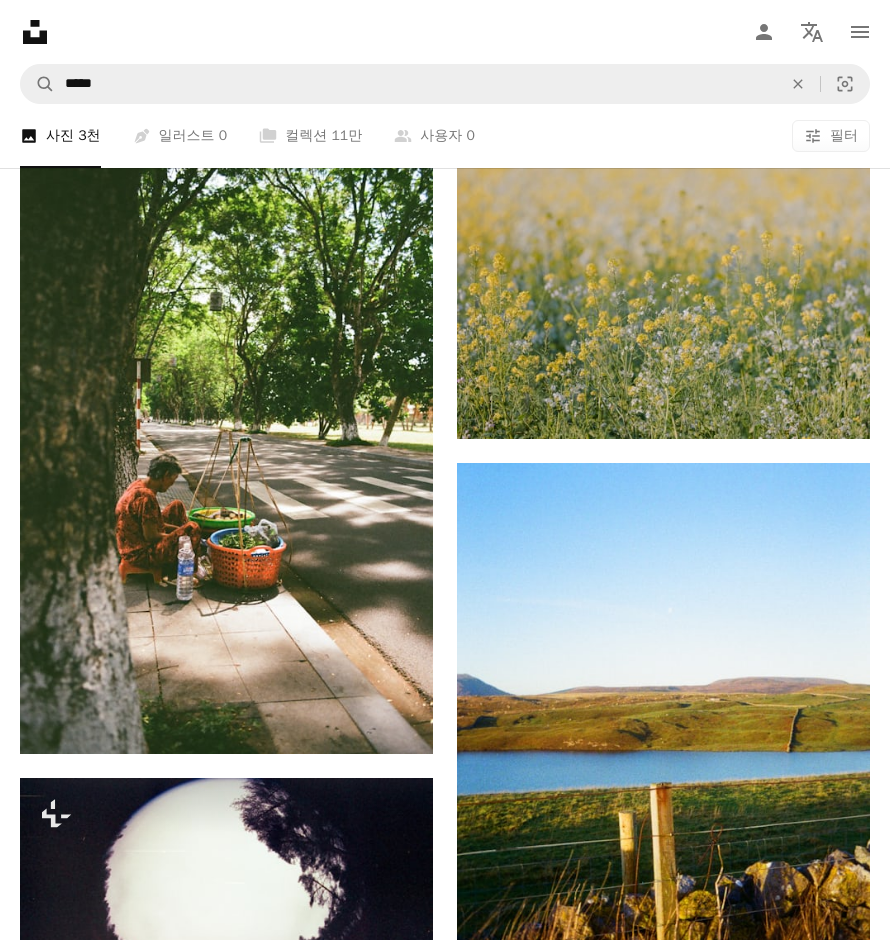 scroll, scrollTop: 14414, scrollLeft: 0, axis: vertical 